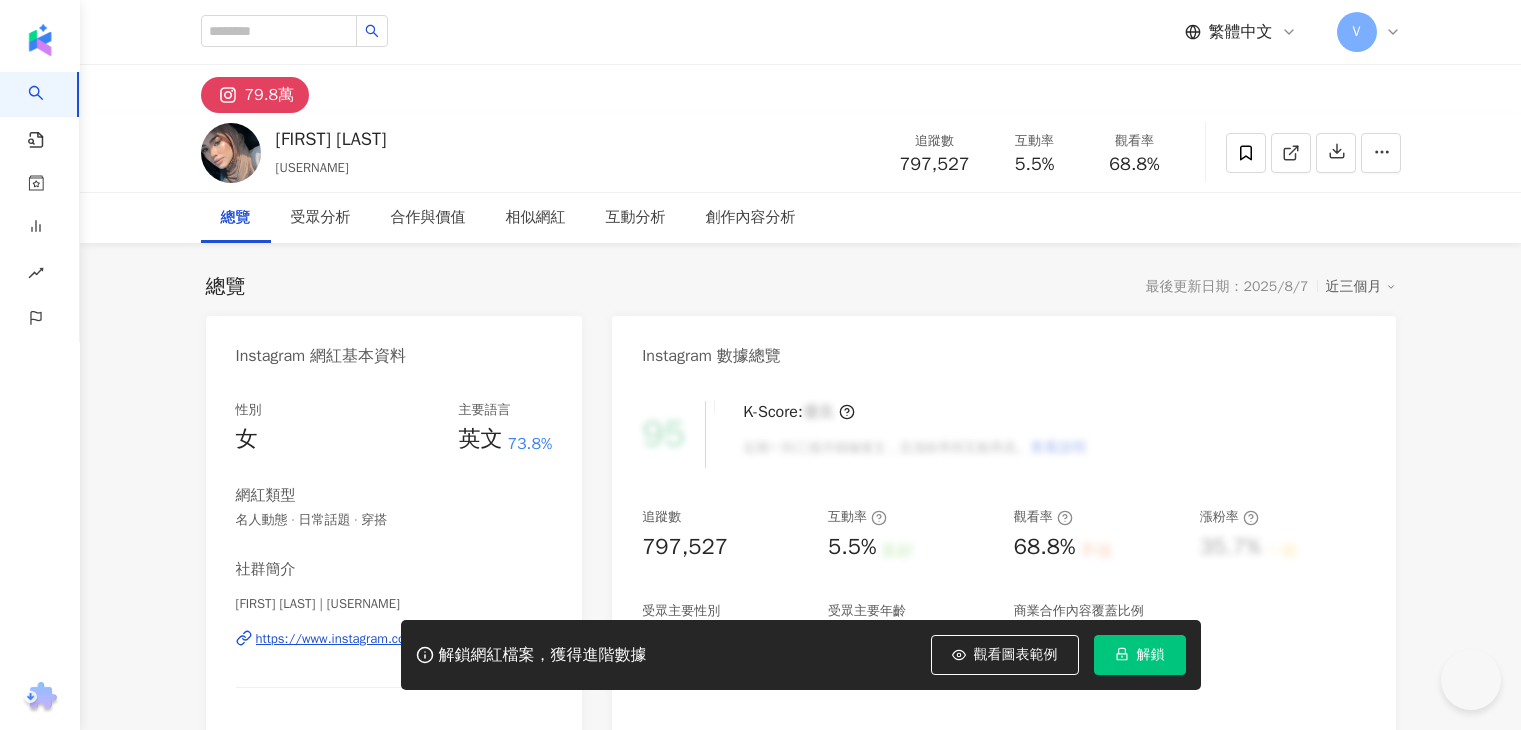 scroll, scrollTop: 0, scrollLeft: 0, axis: both 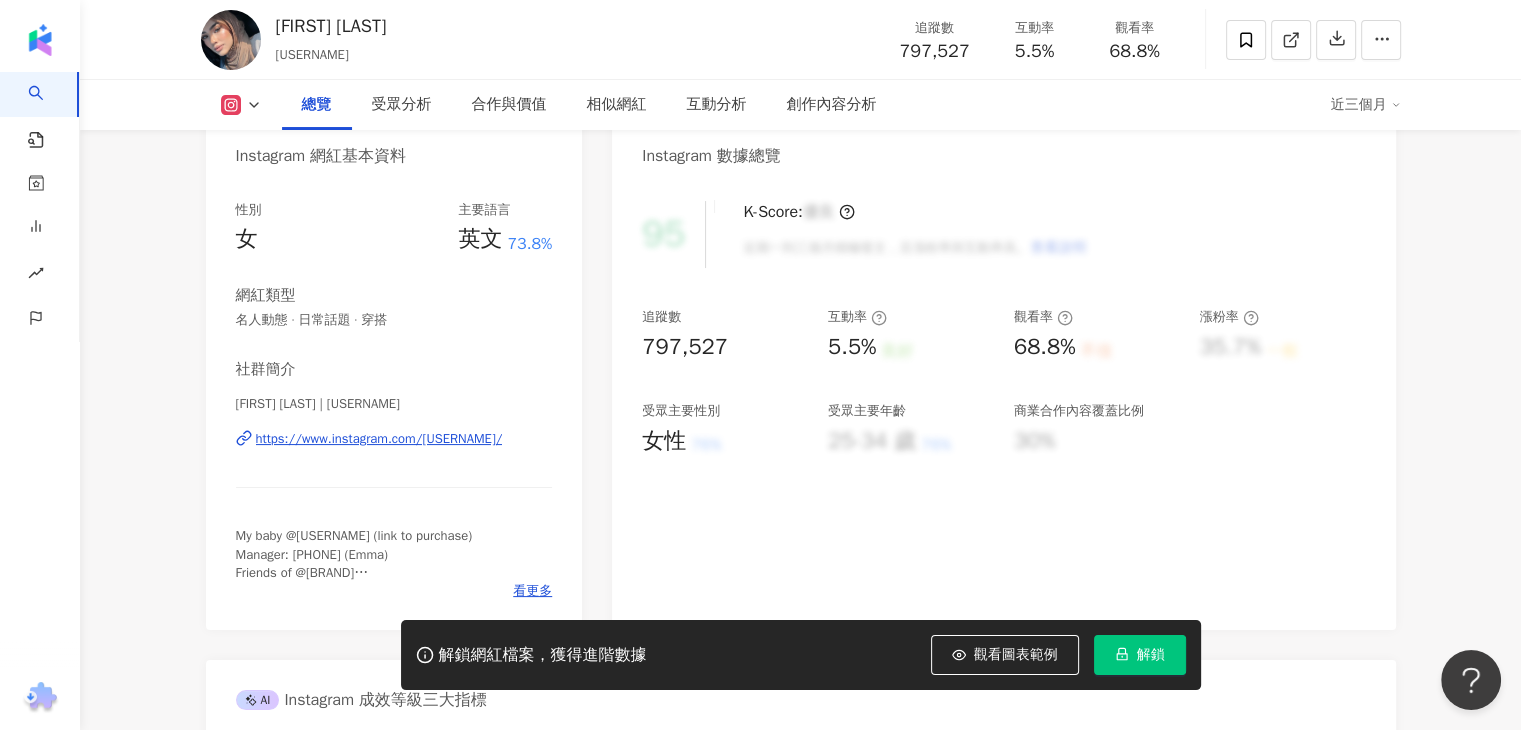 click on "https://www.instagram.com/dshazall/" at bounding box center (379, 439) 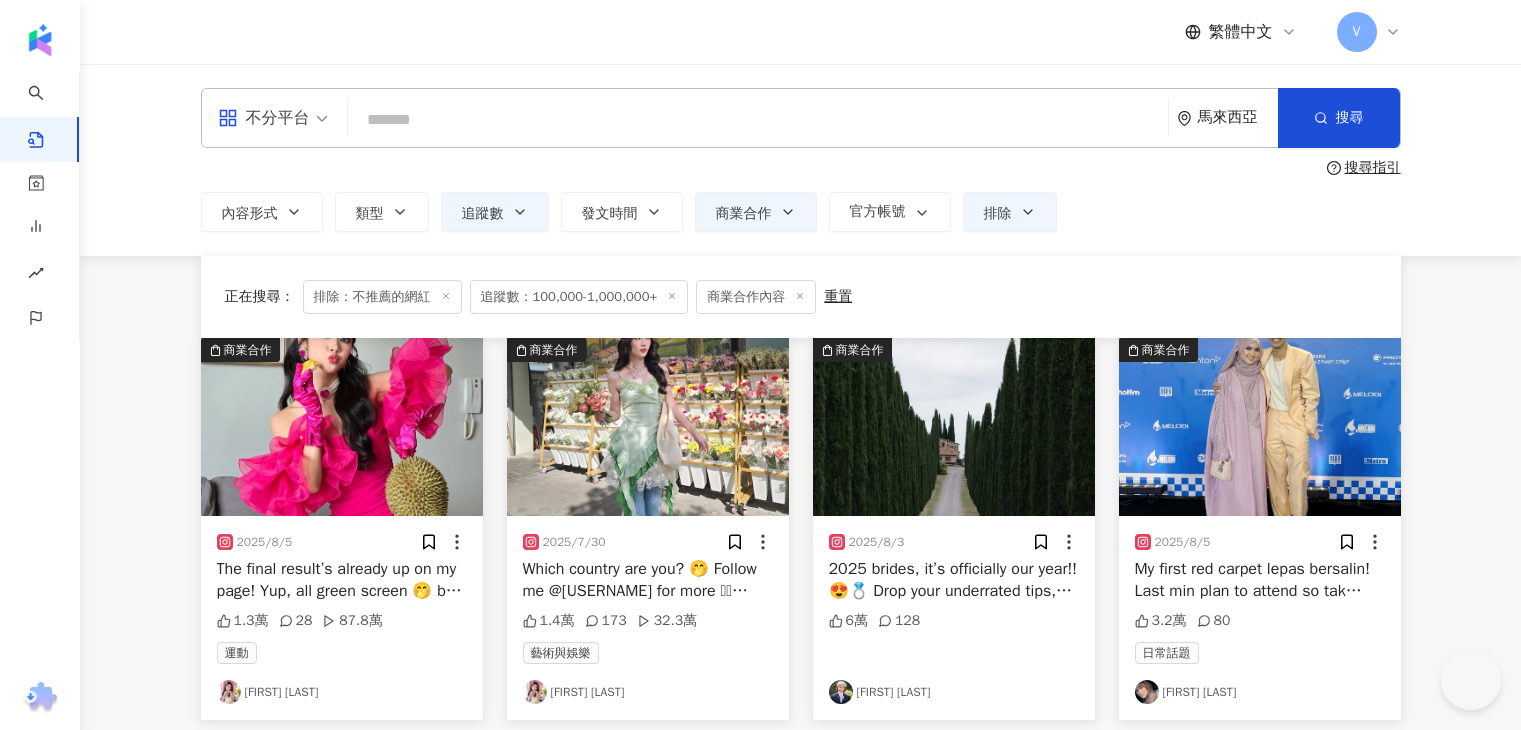 scroll, scrollTop: 400, scrollLeft: 0, axis: vertical 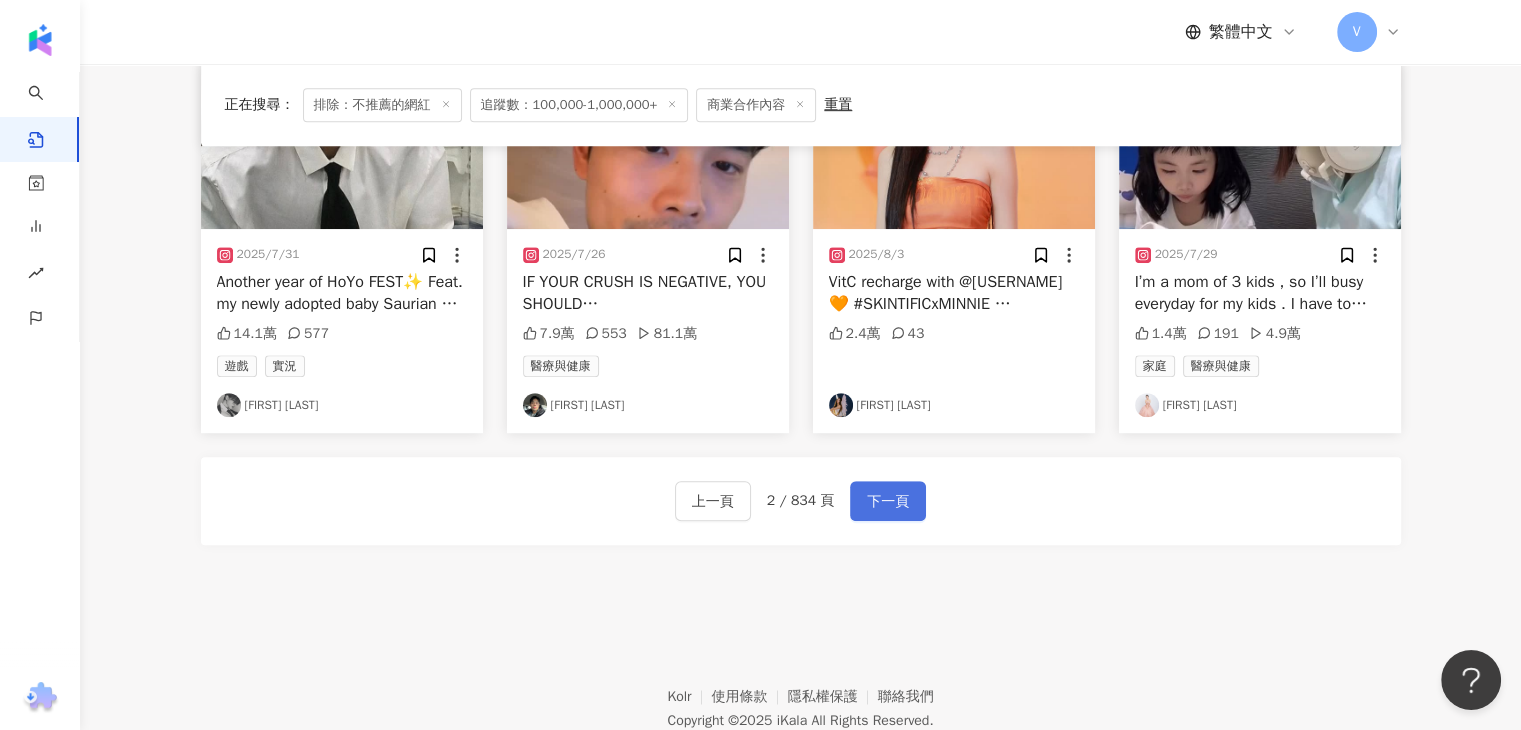 click on "下一頁" at bounding box center (888, 502) 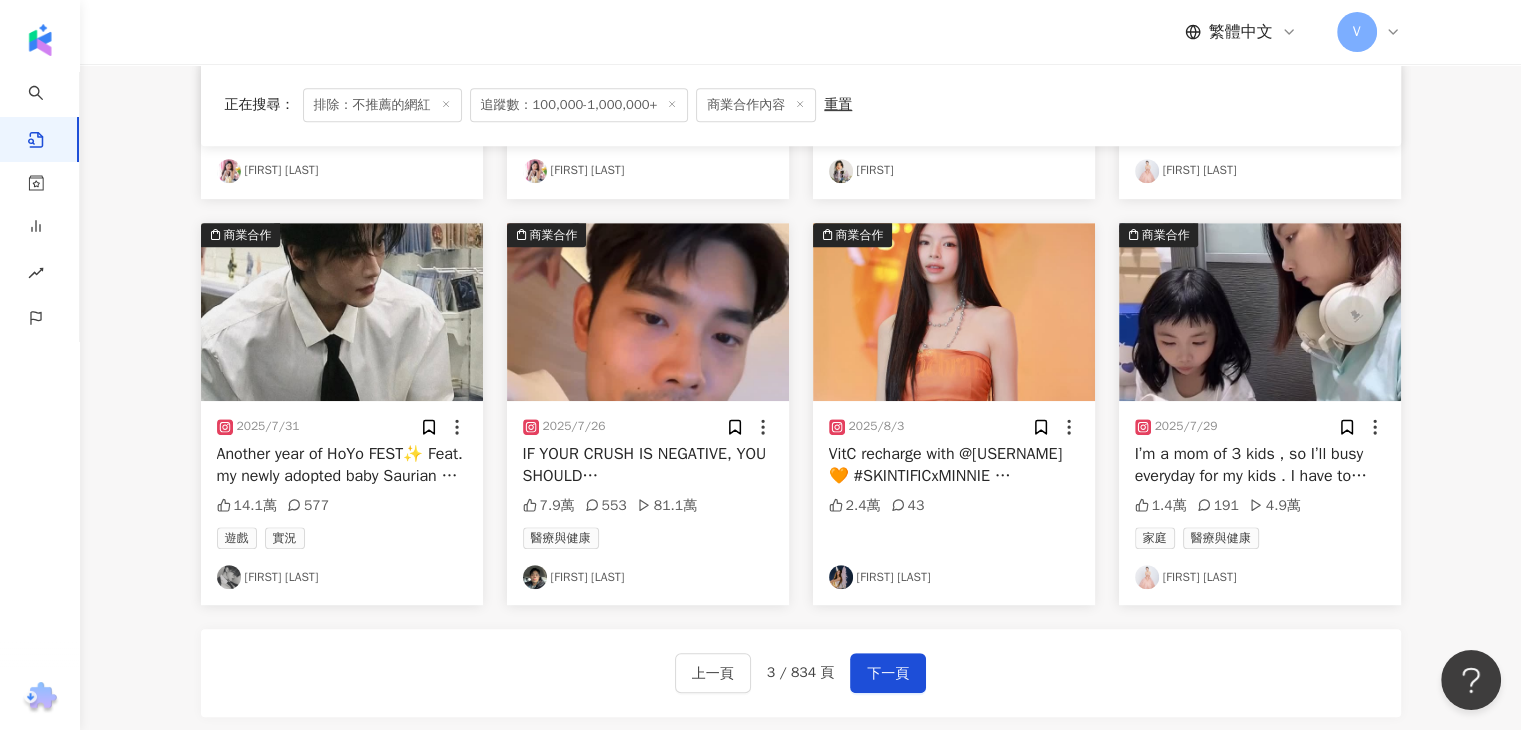 scroll, scrollTop: 1100, scrollLeft: 0, axis: vertical 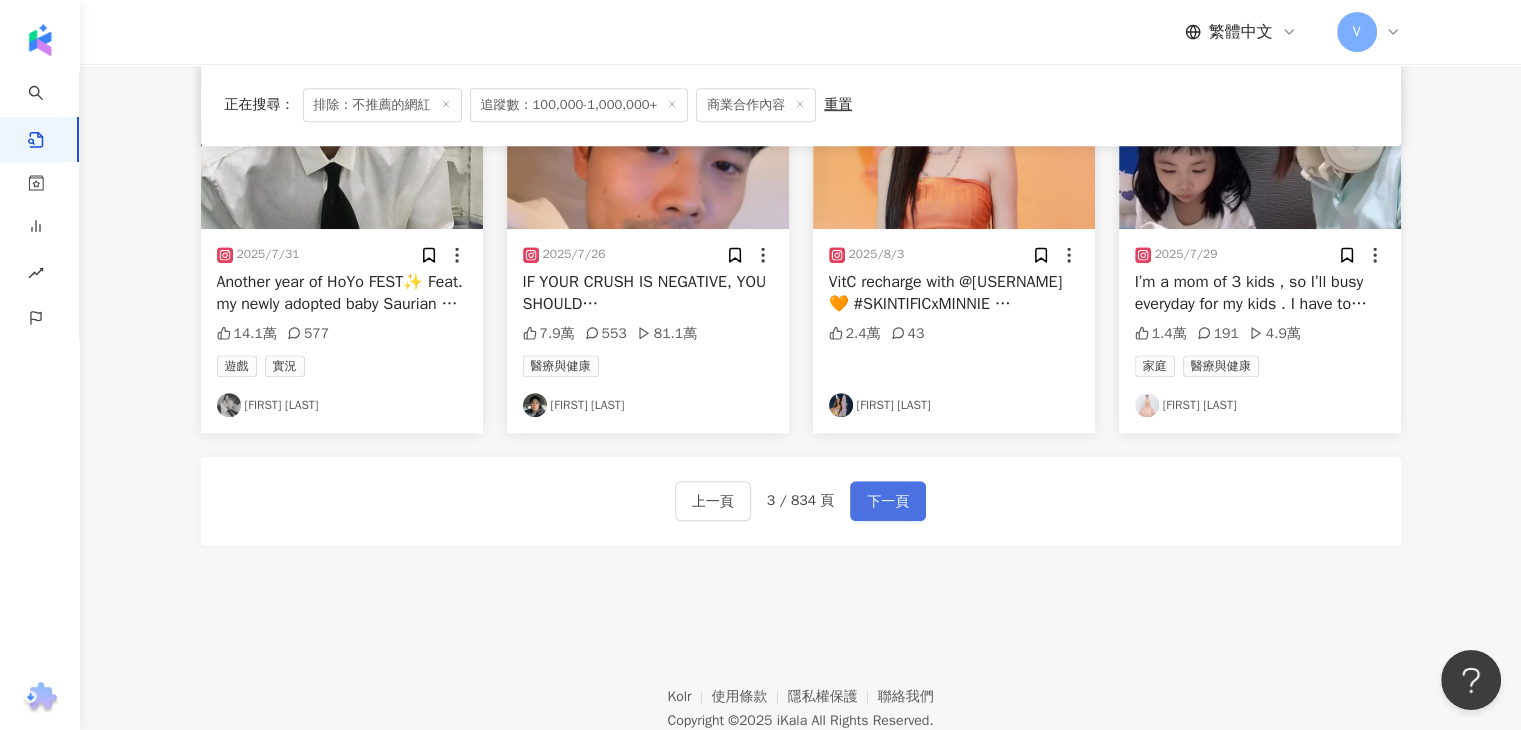 click on "下一頁" at bounding box center [888, 501] 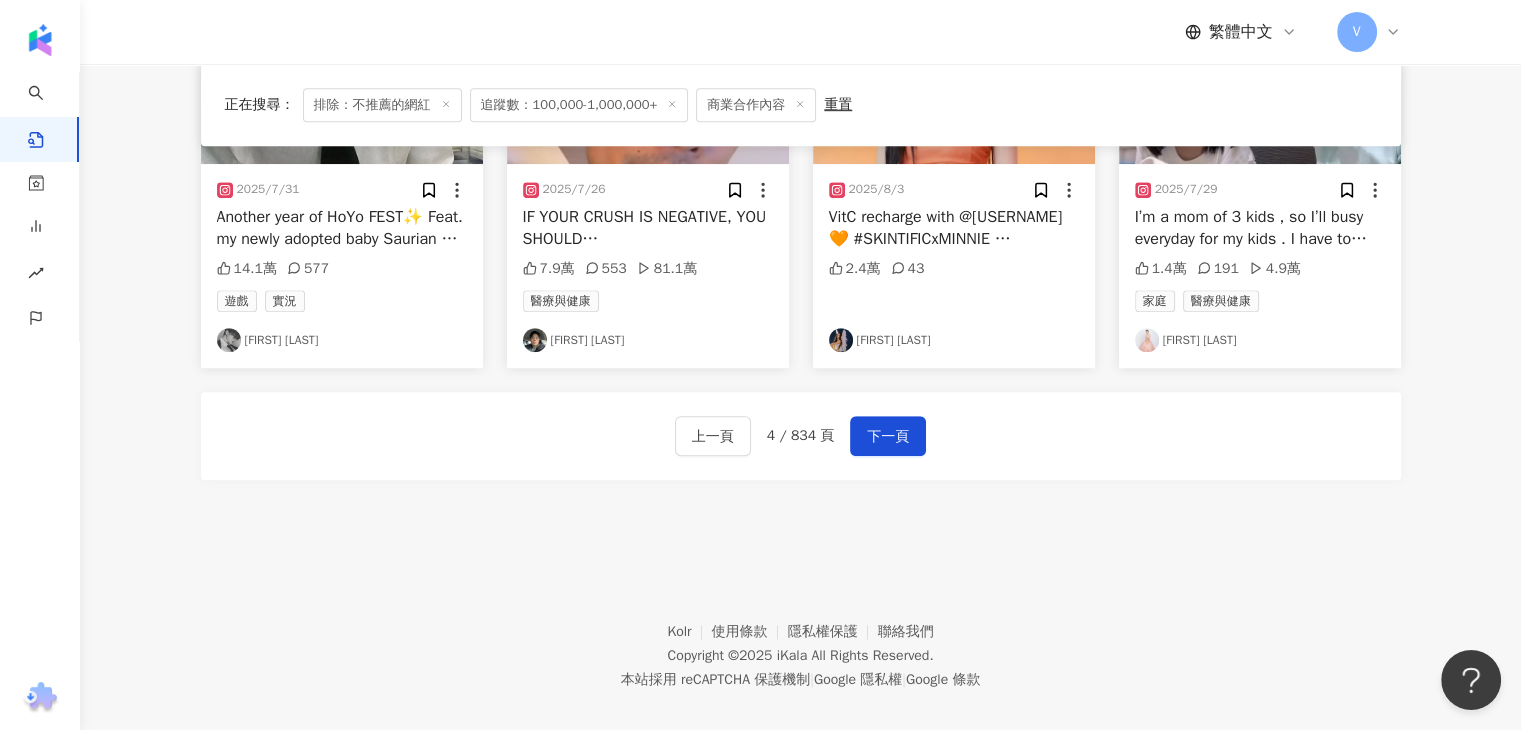 scroll, scrollTop: 1186, scrollLeft: 0, axis: vertical 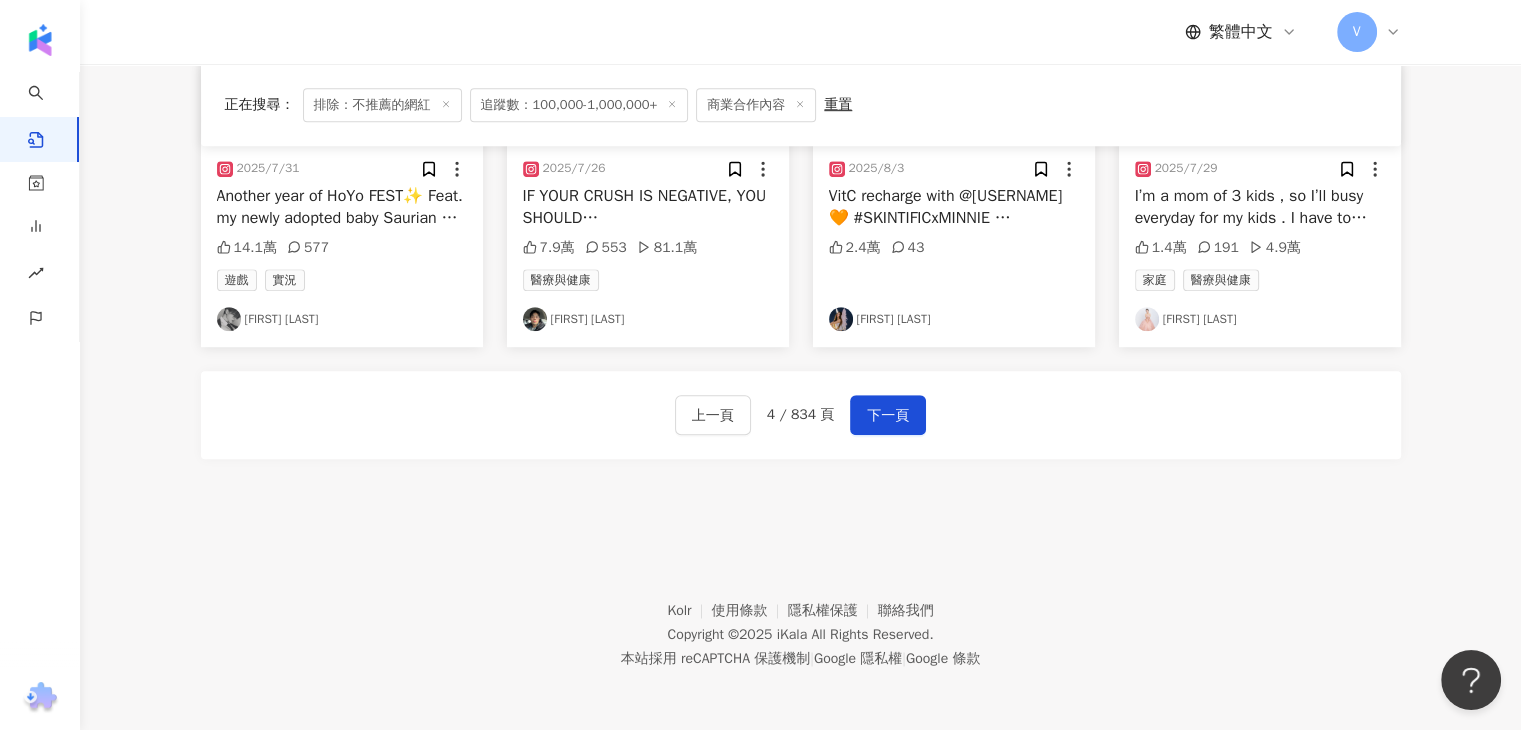 click on "上一頁 4 / 834 頁 下一頁" at bounding box center [801, 415] 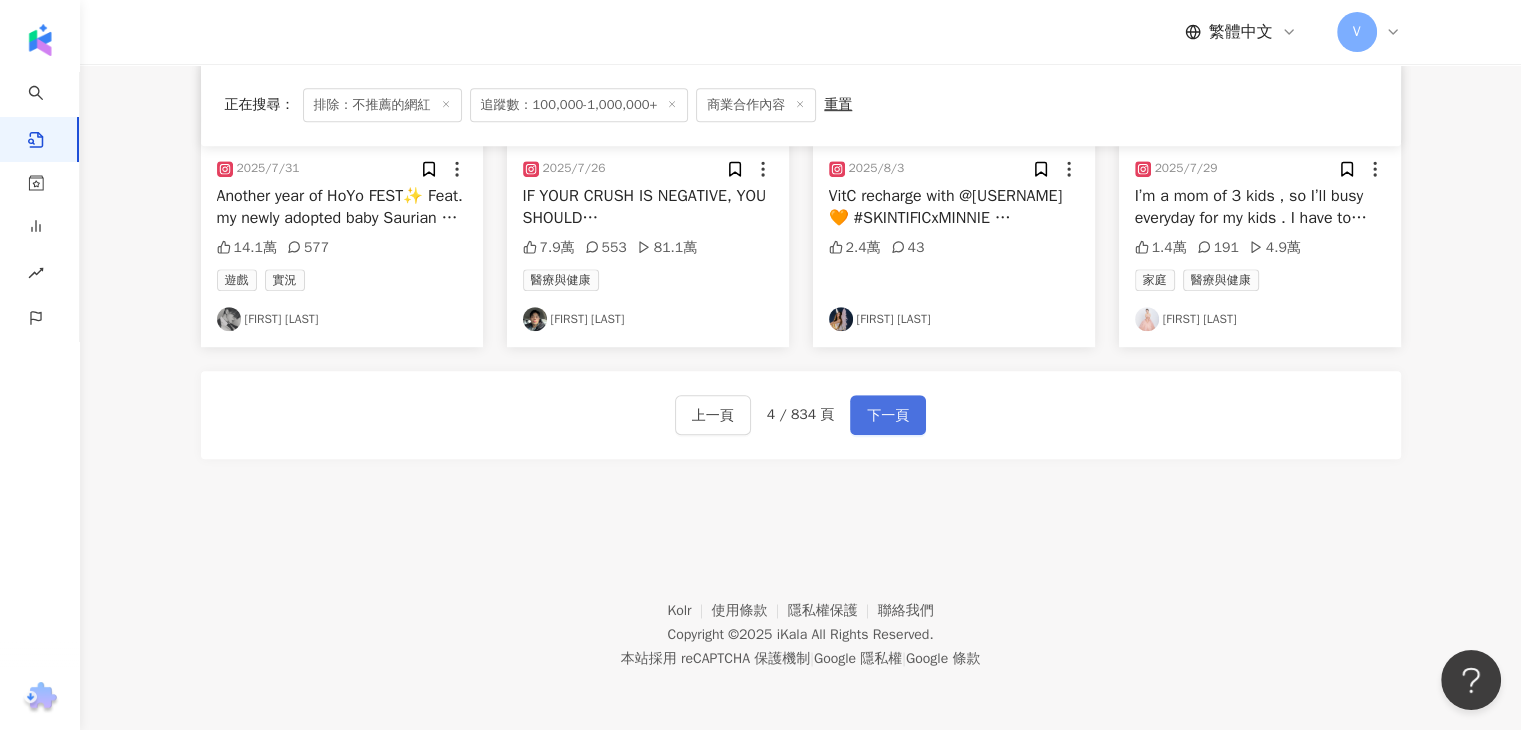 click on "下一頁" at bounding box center [888, 415] 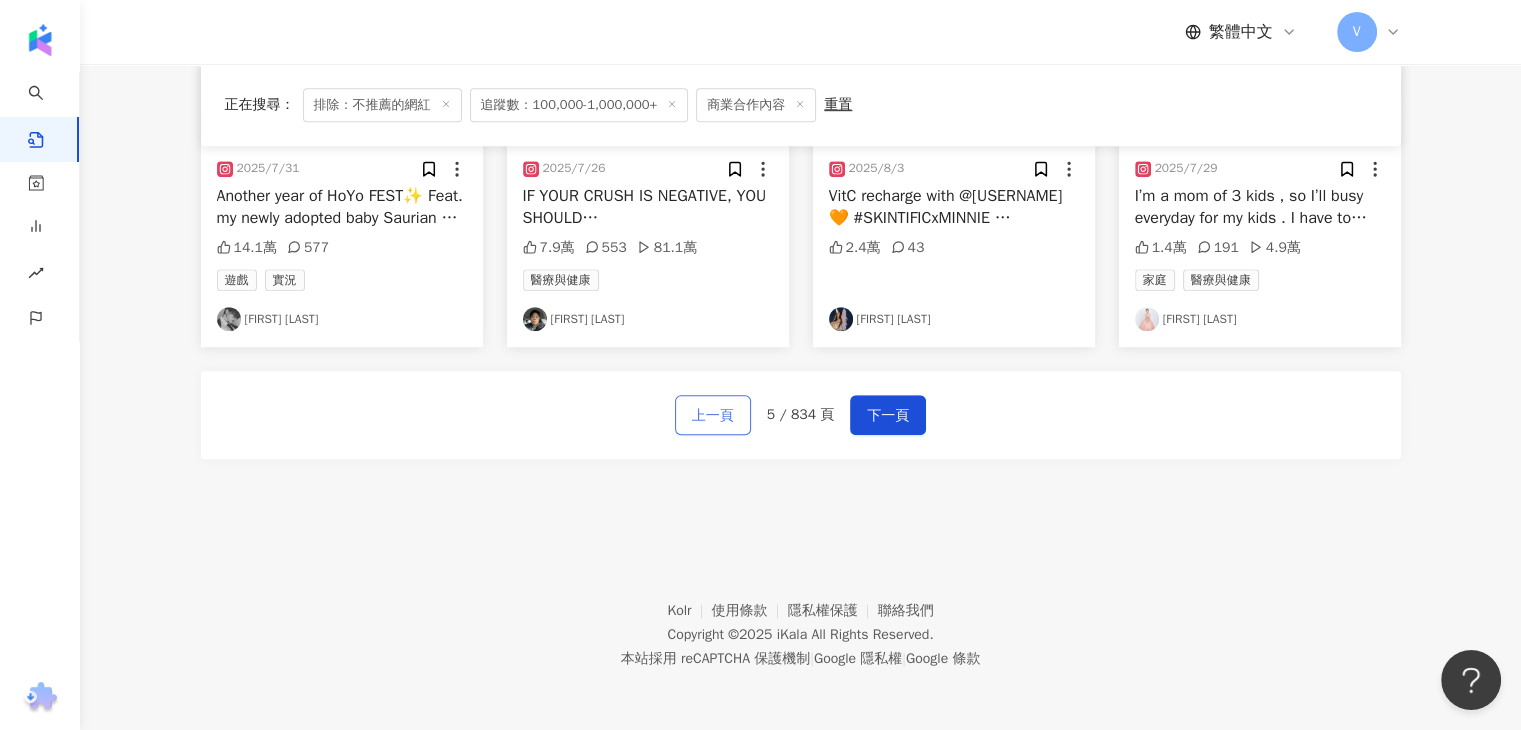 click on "上一頁" at bounding box center (713, 416) 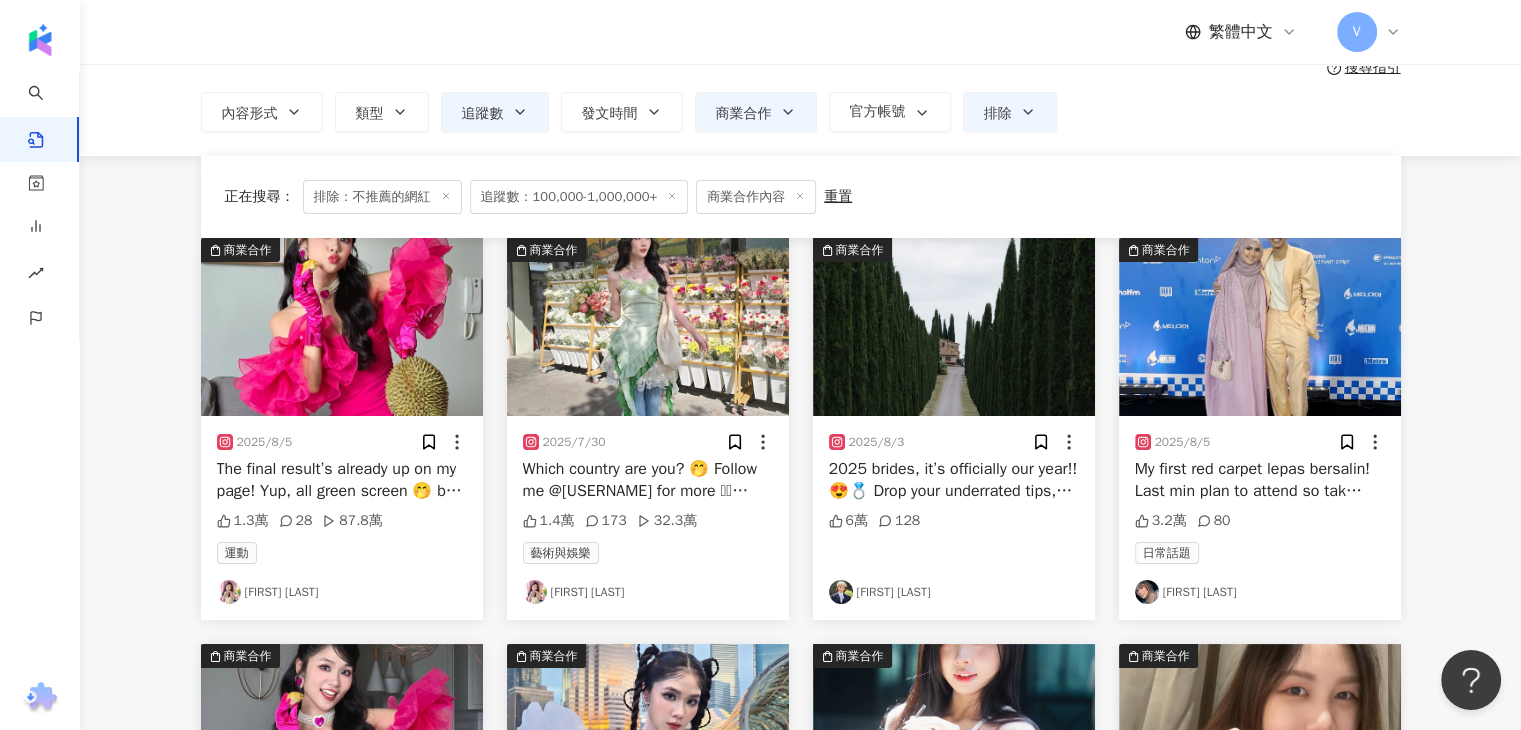 scroll, scrollTop: 0, scrollLeft: 0, axis: both 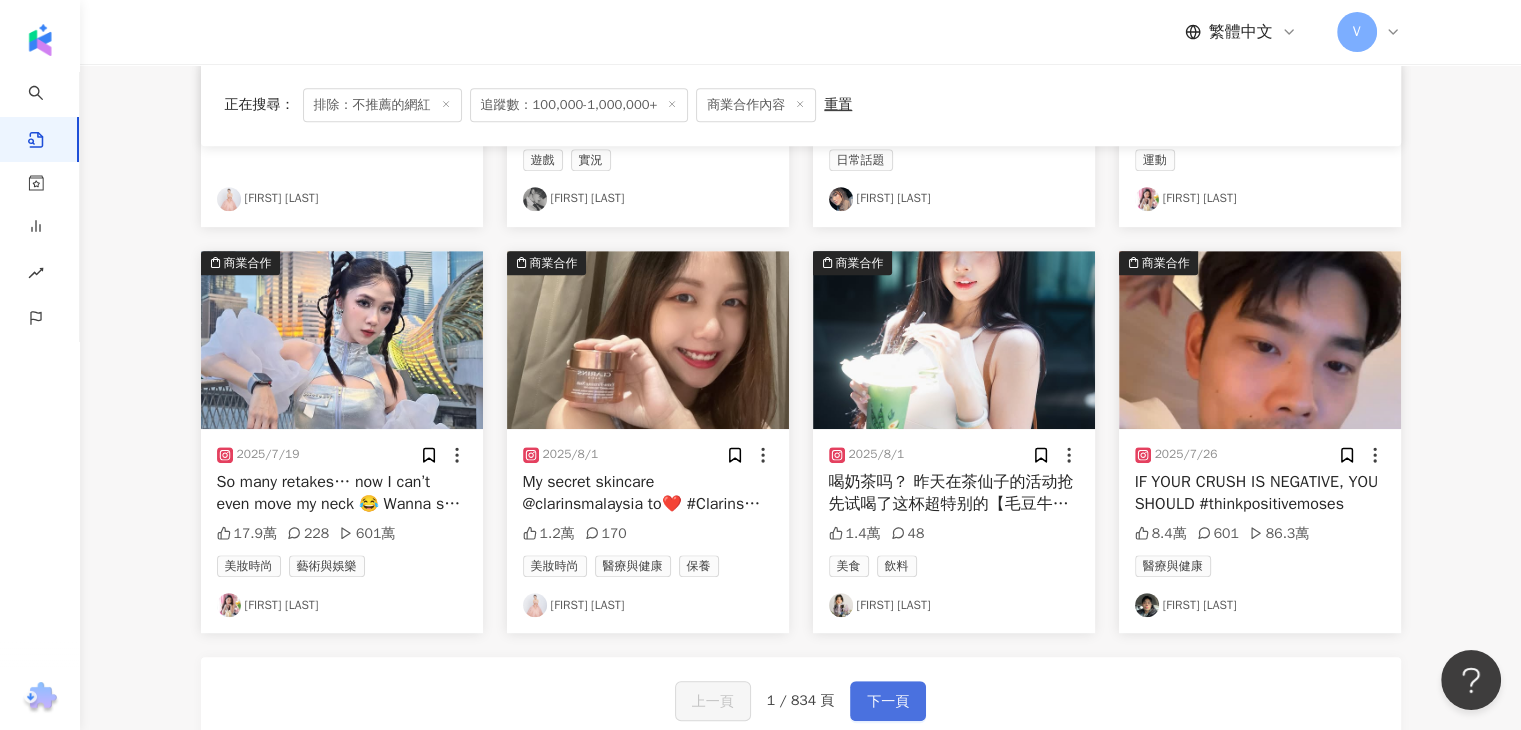 click on "下一頁" at bounding box center (888, 702) 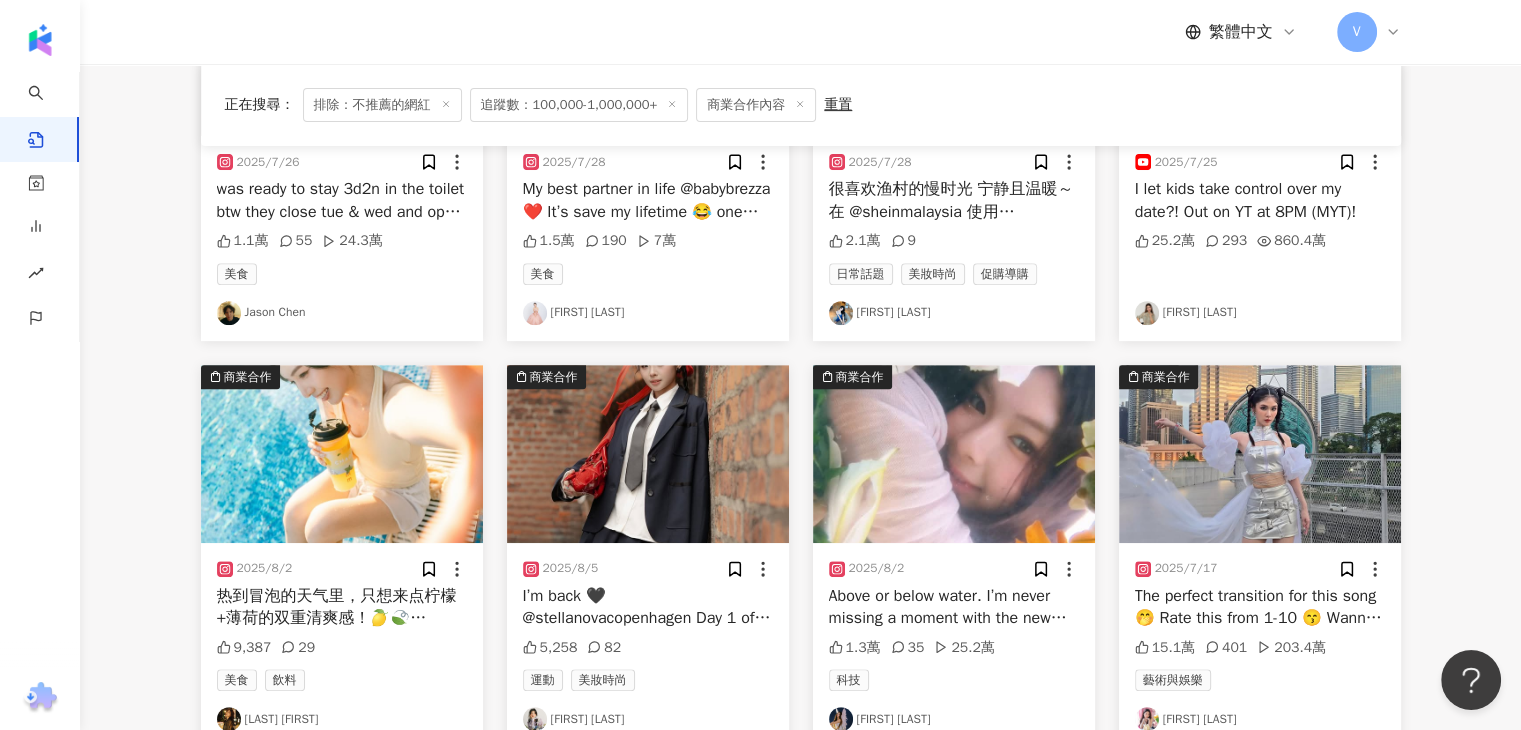 scroll, scrollTop: 1186, scrollLeft: 0, axis: vertical 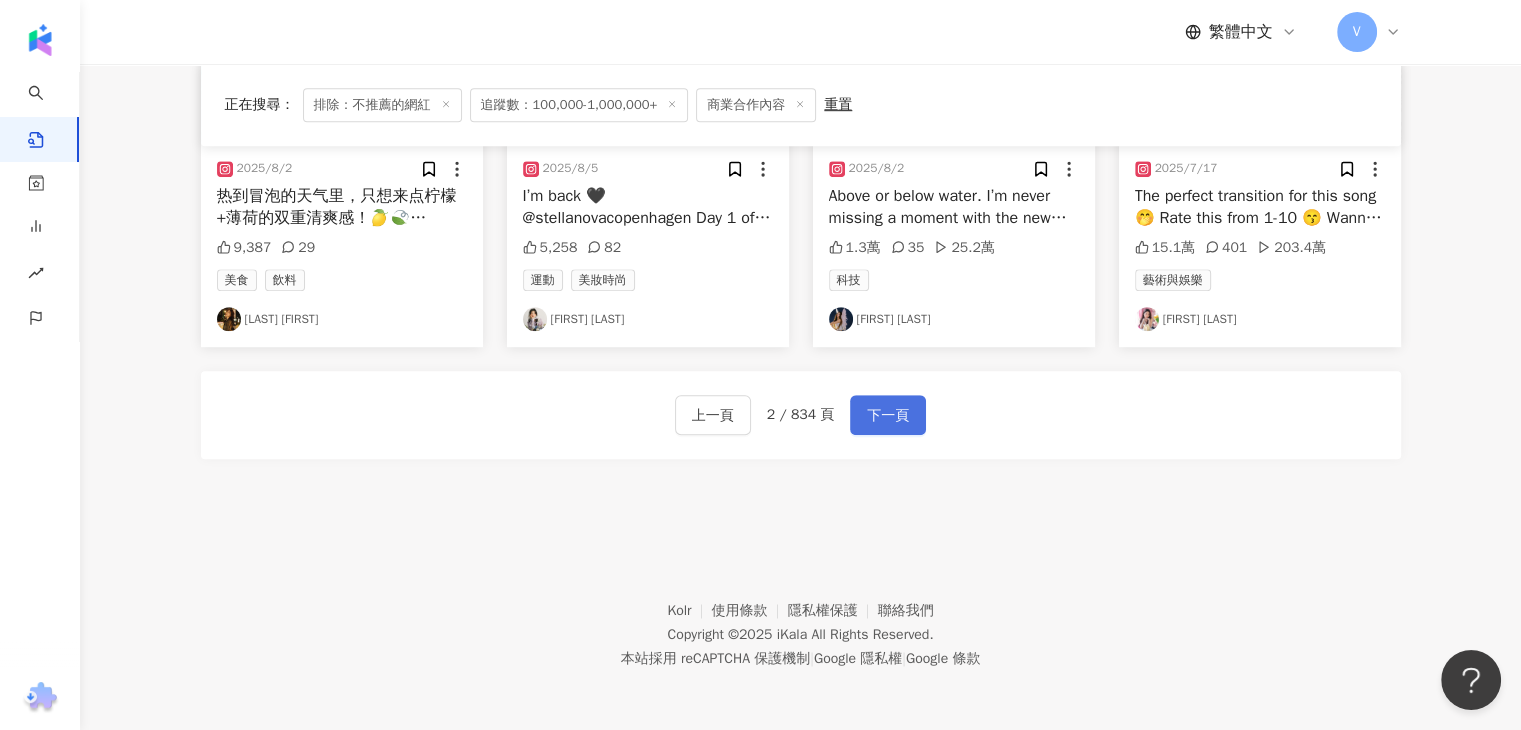 click on "下一頁" at bounding box center [888, 416] 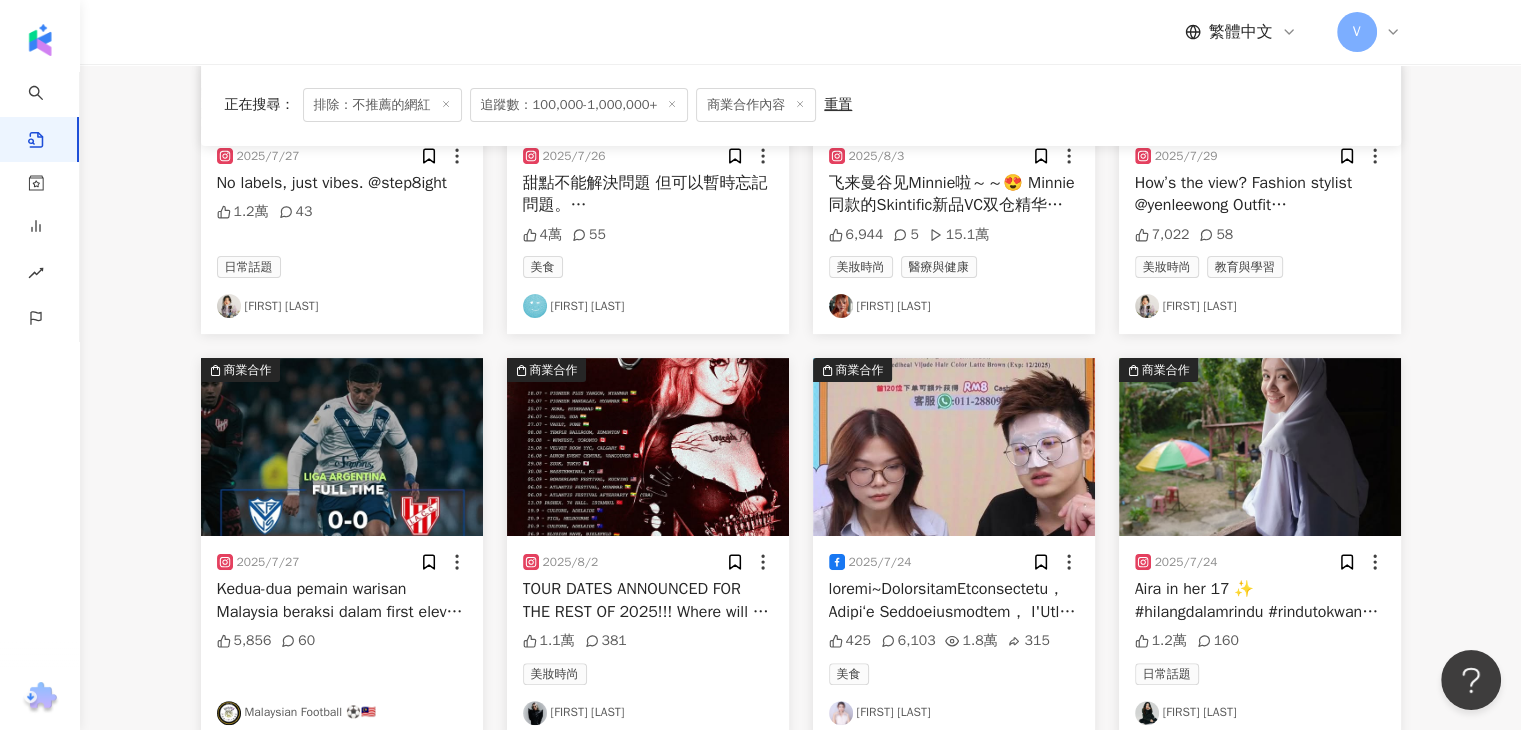 scroll, scrollTop: 0, scrollLeft: 0, axis: both 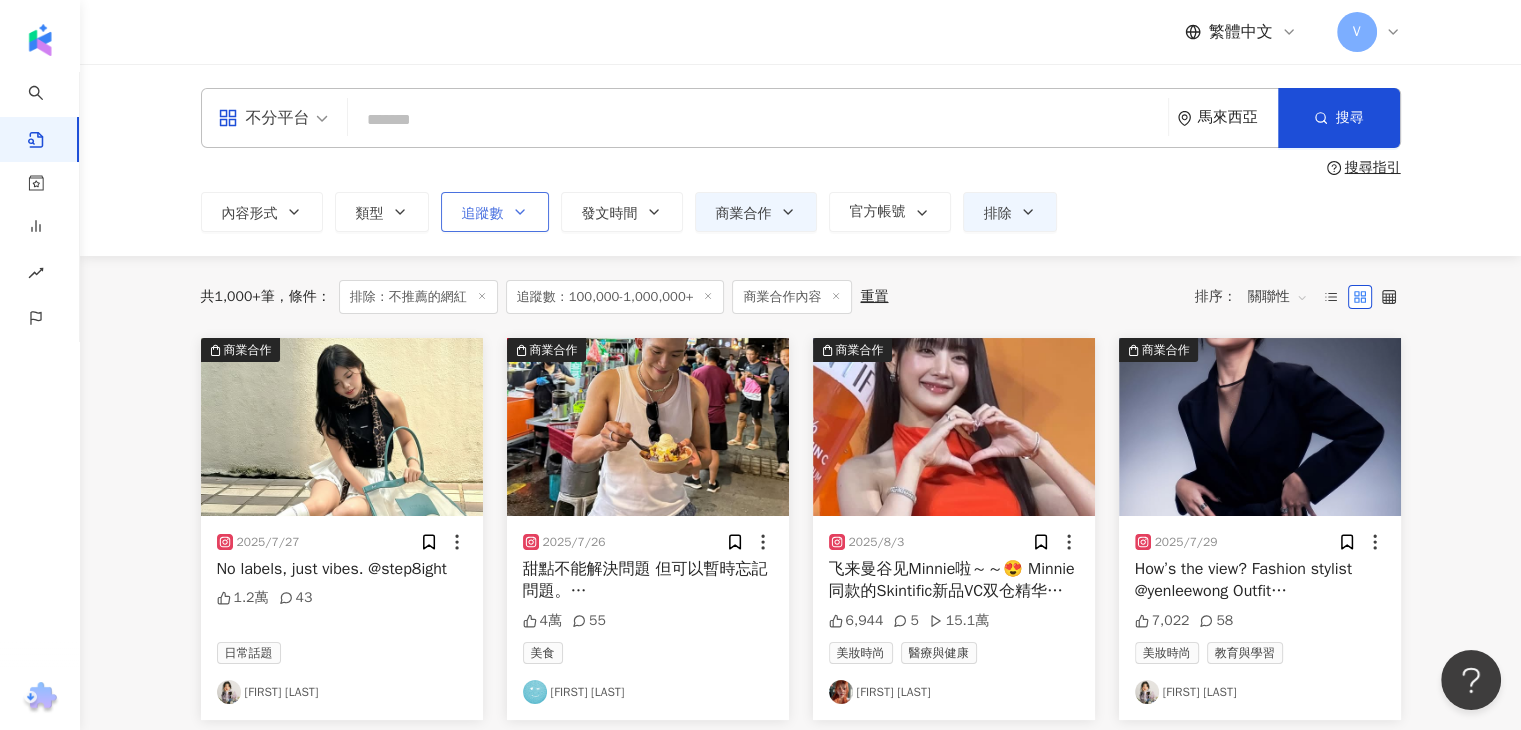 click on "追蹤數" at bounding box center [495, 212] 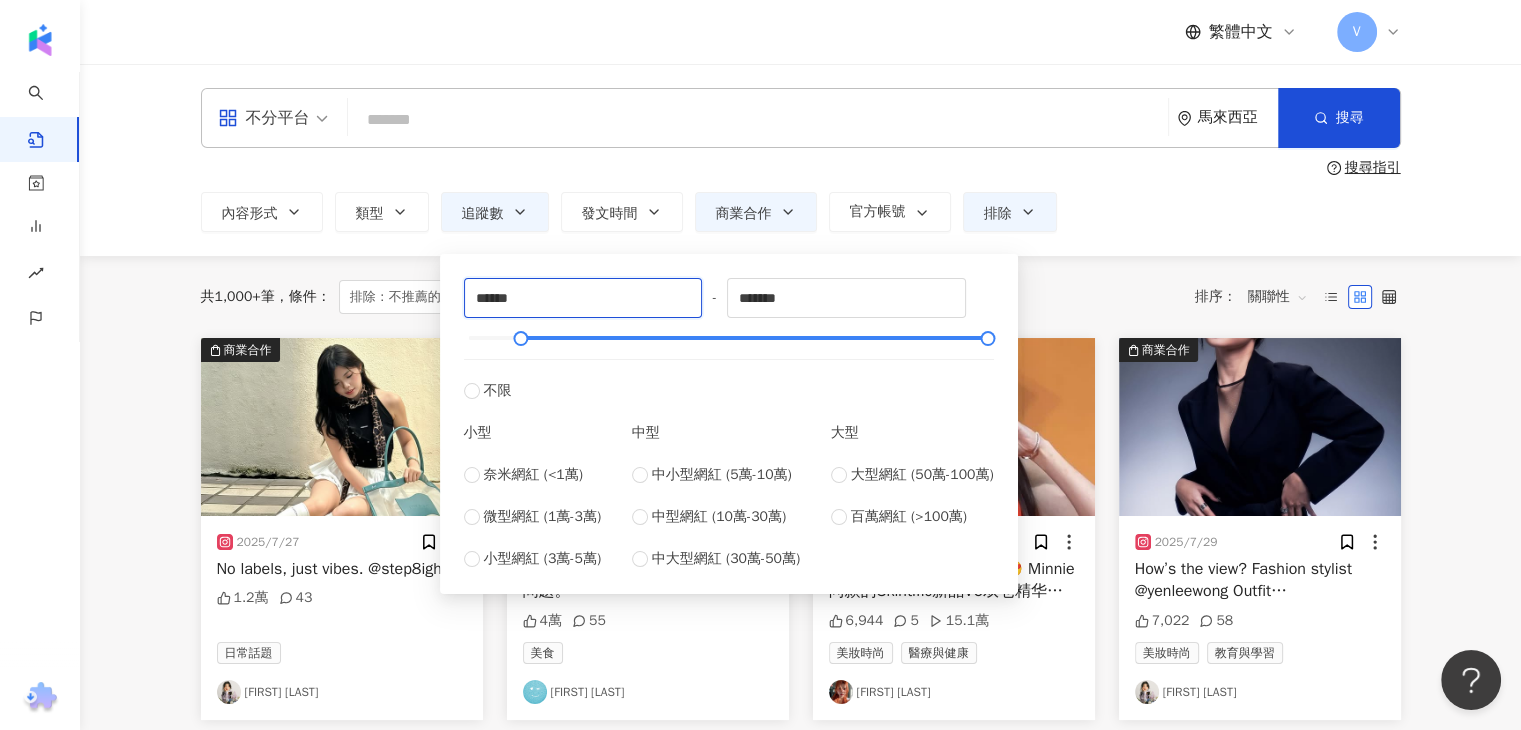 drag, startPoint x: 548, startPoint y: 289, endPoint x: 351, endPoint y: 291, distance: 197.01015 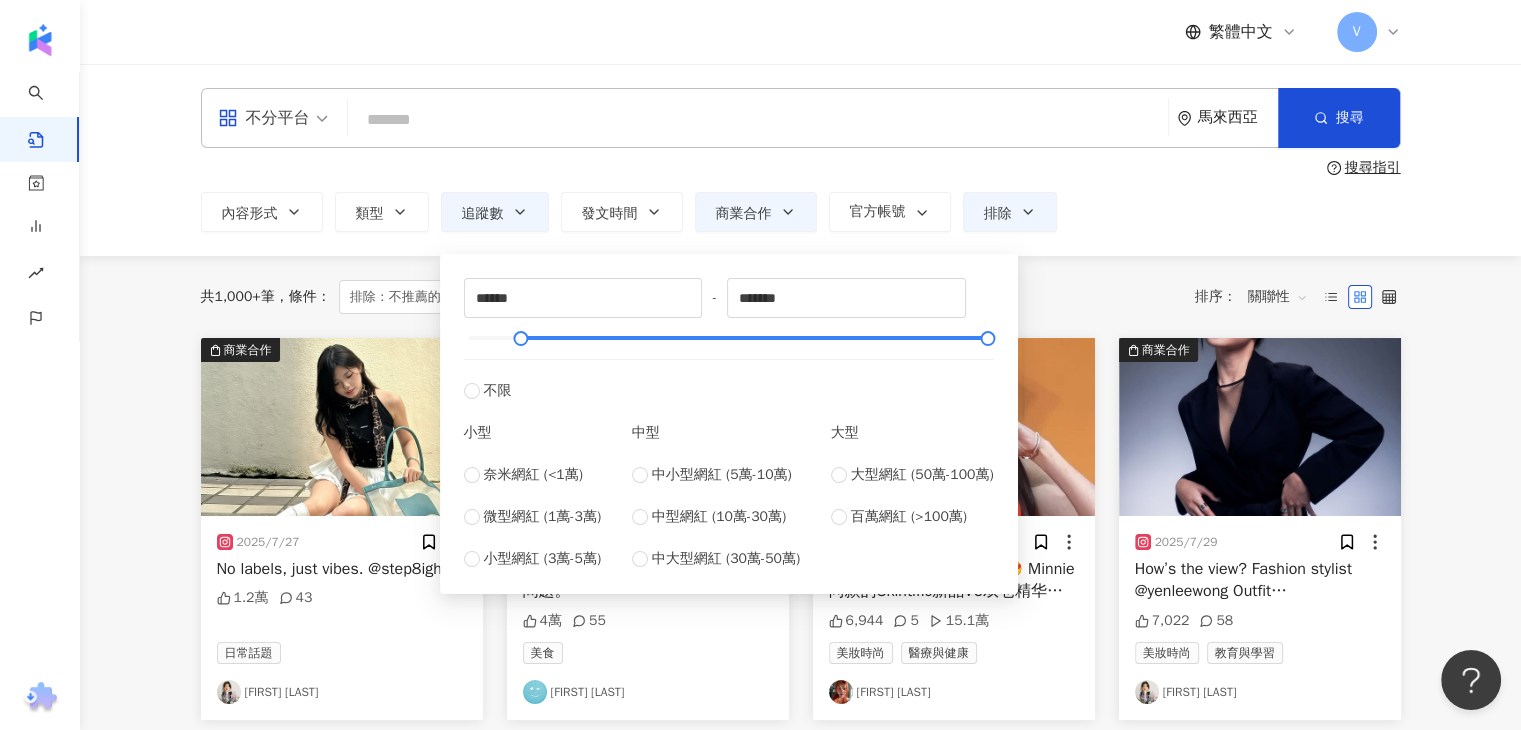 type on "******" 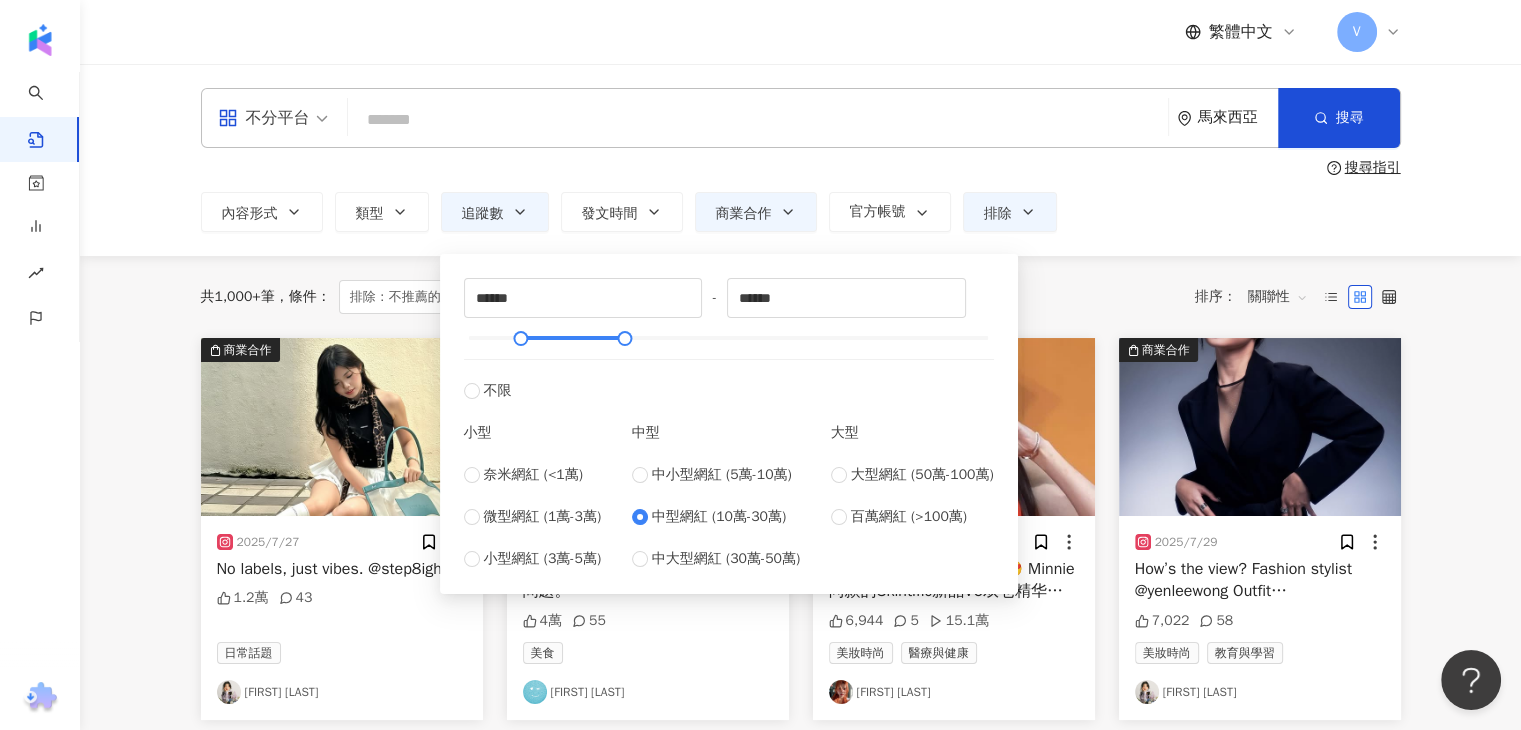type on "******" 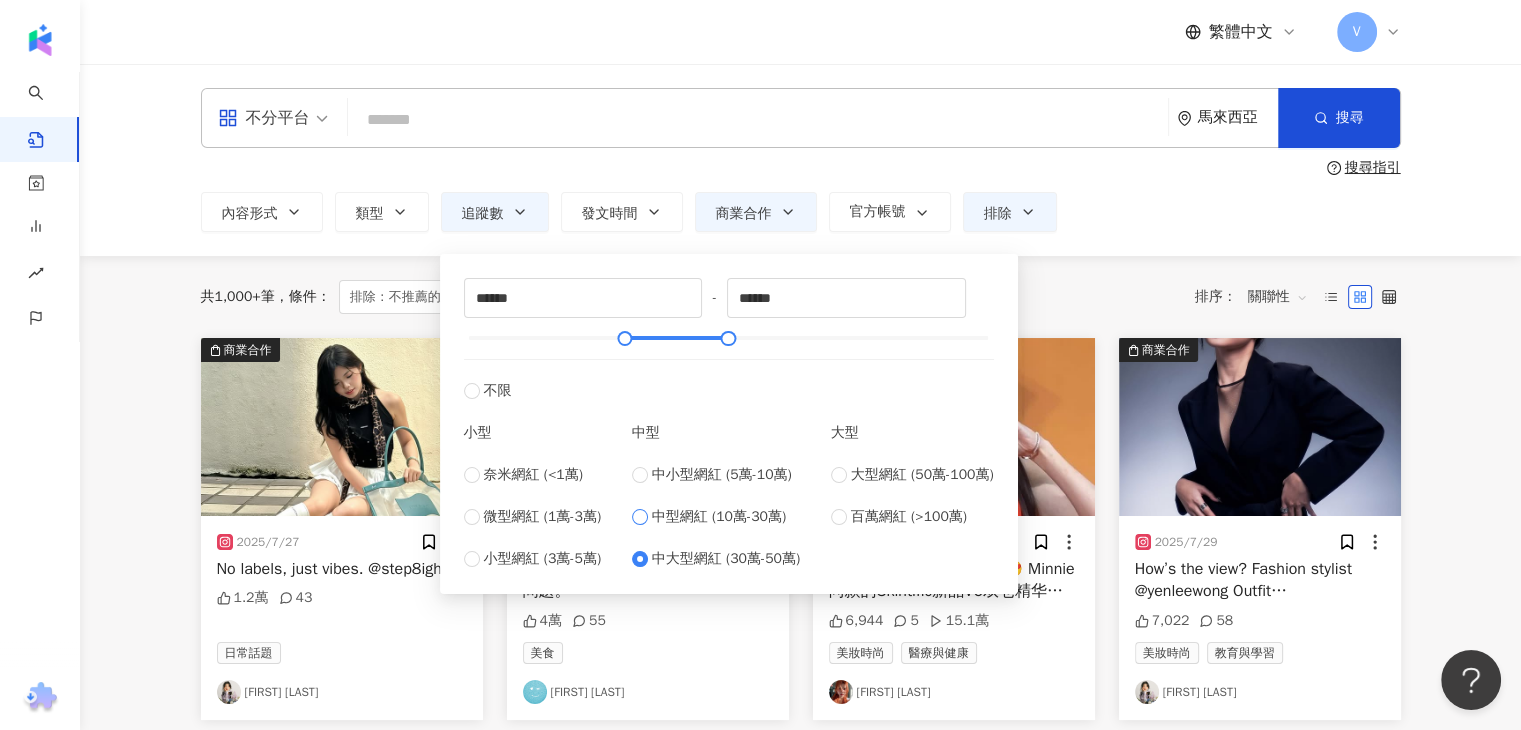 type on "******" 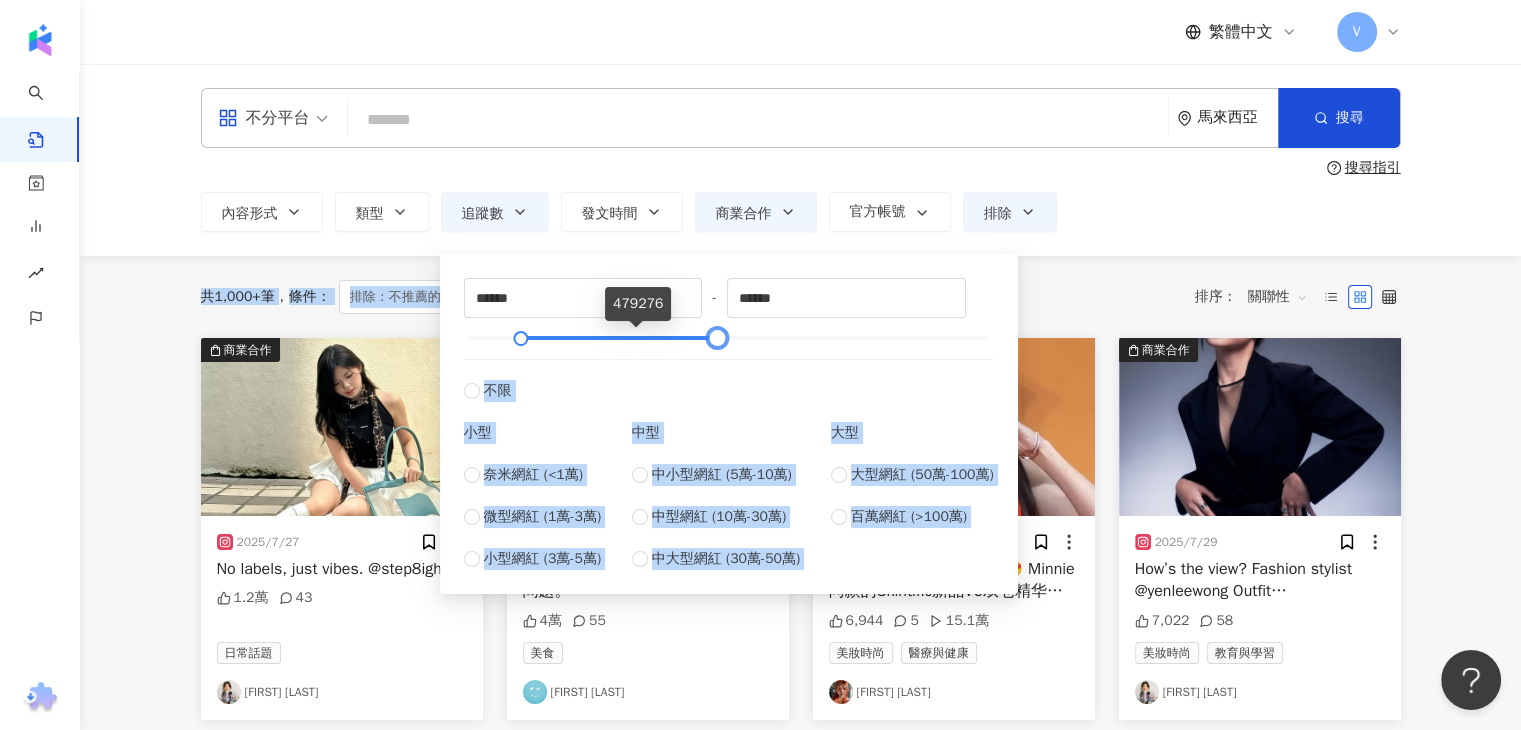 type on "*******" 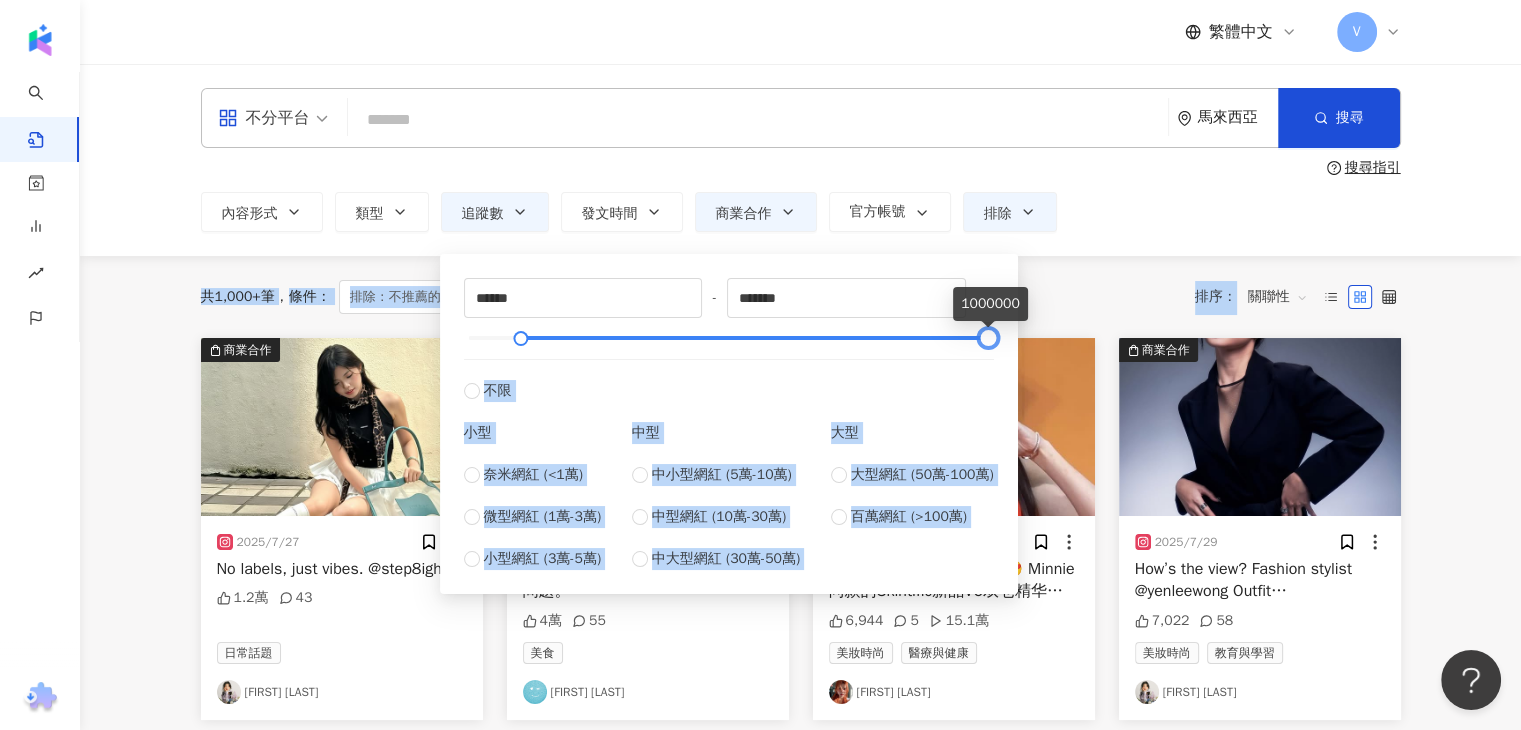 drag, startPoint x: 628, startPoint y: 332, endPoint x: 1252, endPoint y: 305, distance: 624.58386 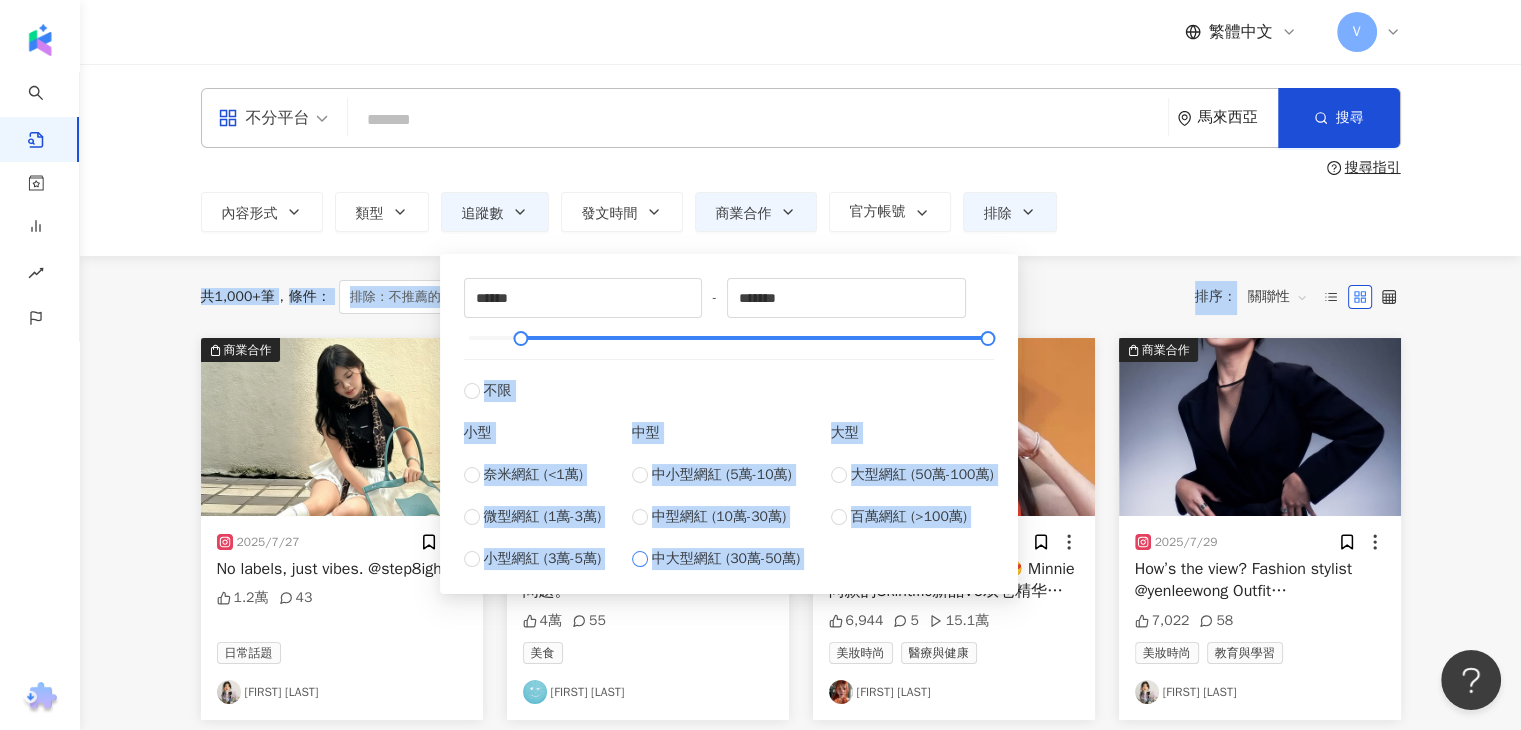 click on "中大型網紅 (30萬-50萬)" at bounding box center (726, 559) 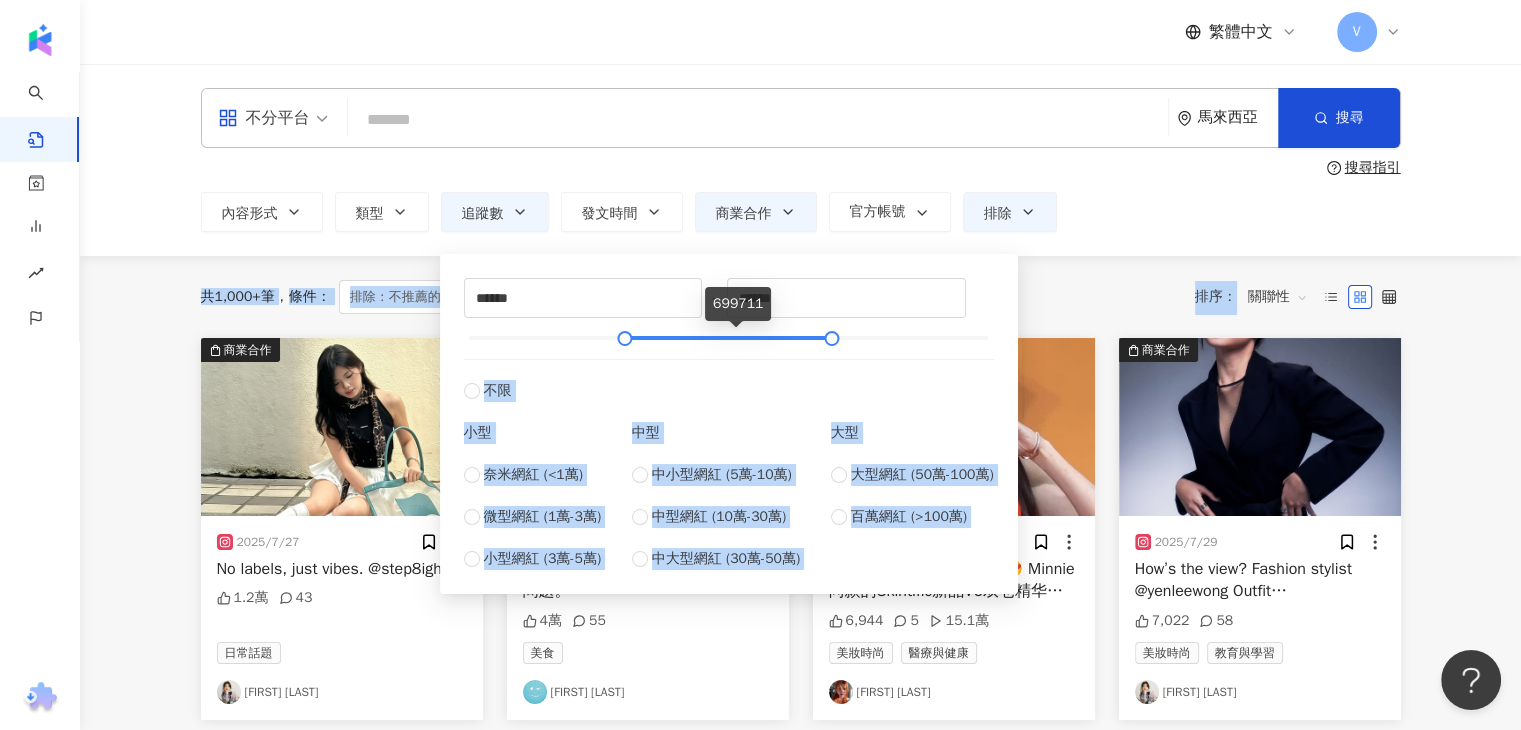 type on "*******" 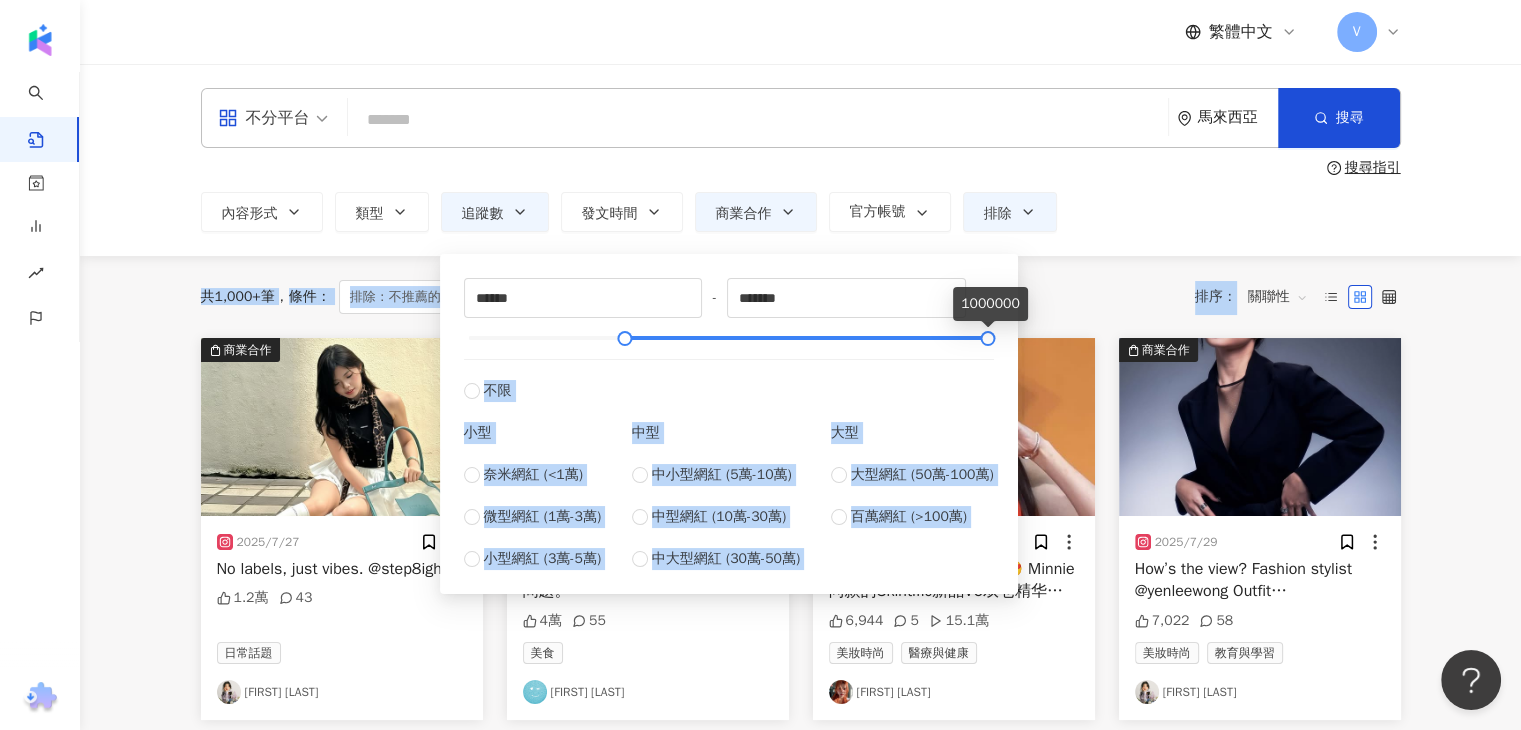 drag, startPoint x: 760, startPoint y: 328, endPoint x: 1045, endPoint y: 317, distance: 285.2122 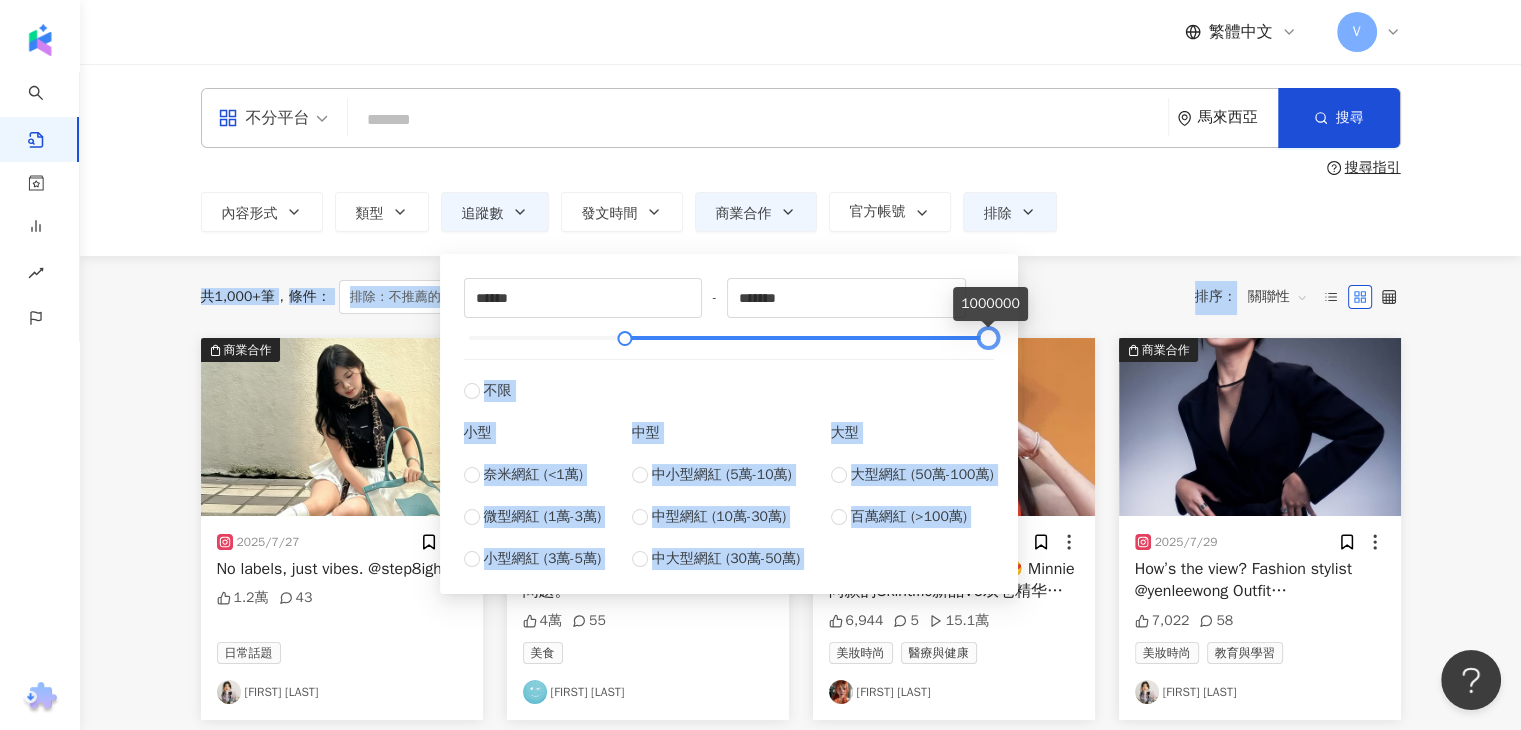 click on "不分平台 馬來西亞 搜尋 搜尋指引 內容形式 類型 追蹤數 發文時間 商業合作 官方帳號  排除  ******  -  ******* 不限 小型 奈米網紅 (<1萬) 微型網紅 (1萬-3萬) 小型網紅 (3萬-5萬) 中型 中小型網紅 (5萬-10萬) 中型網紅 (10萬-30萬) 中大型網紅 (30萬-50萬) 大型 大型網紅 (50萬-100萬) 百萬網紅 (>100萬) 共  1,000+  筆 條件 ： 排除：不推薦的網紅 追蹤數：100,000-1,000,000+ 商業合作內容 重置 排序： 關聯性 商業合作 2025/7/27 No labels, just vibes.
@step8ight 1.2萬 43 日常話題 N Y O K K I 商業合作 2025/7/26 甜點不能解決問題 但可以暫時忘記問題。
—————————————————————
Dioriviera 主題快閃活動
在 Penang Macalister Mansion 直到 11/8 🌴
#Dioriviera @Dior 4萬 55 美食 黑皮哥 培永 商業合作 2025/8/3 6,944 5 15.1萬 美妝時尚 醫療與健康 Miki咏瑄 商業合作 2025/7/29 7,022 58 美妝時尚 教育與學習 5,856 60" at bounding box center (800, 879) 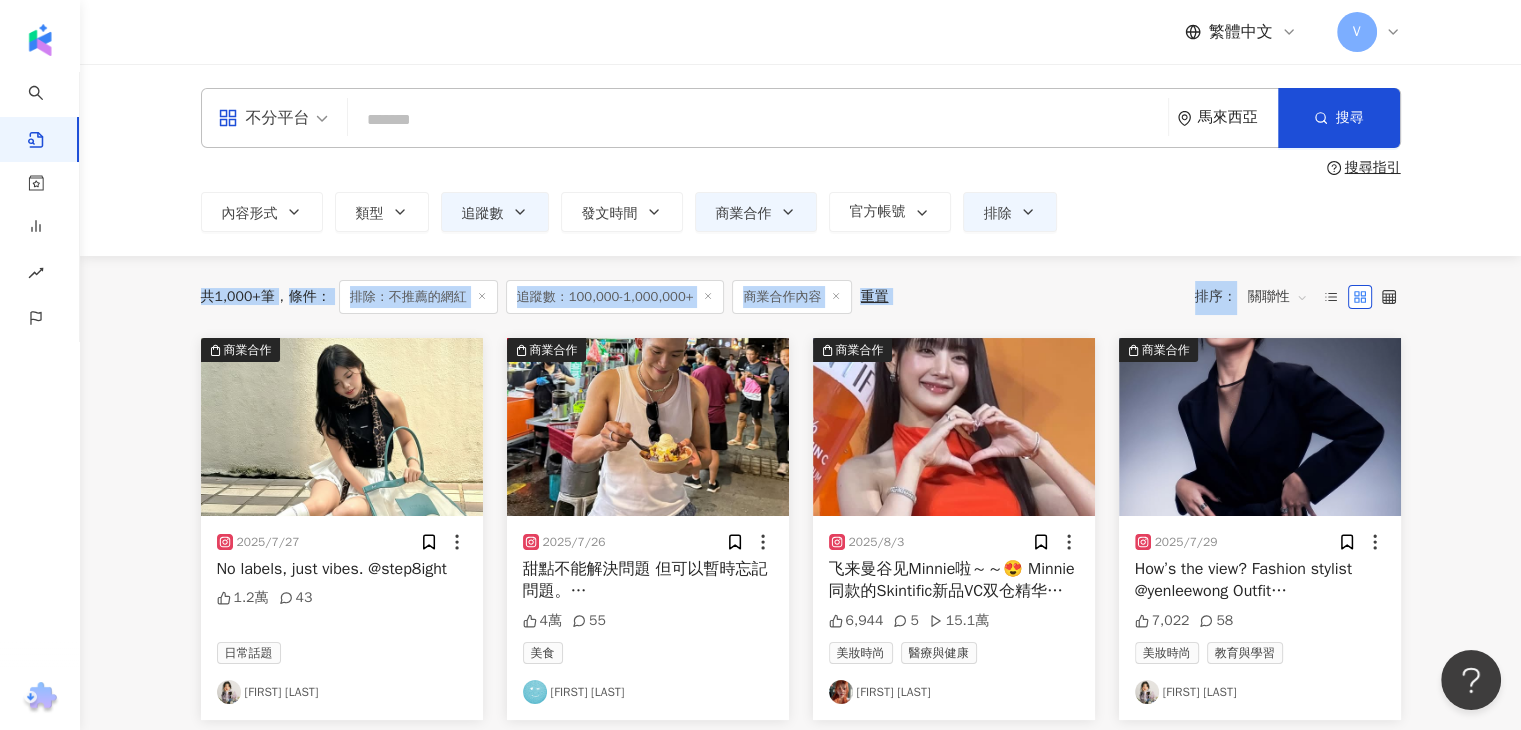 click on "共  1,000+  筆 條件 ： 排除：不推薦的網紅 追蹤數：100,000-1,000,000+ 商業合作內容 重置 排序： 關聯性" at bounding box center (801, 297) 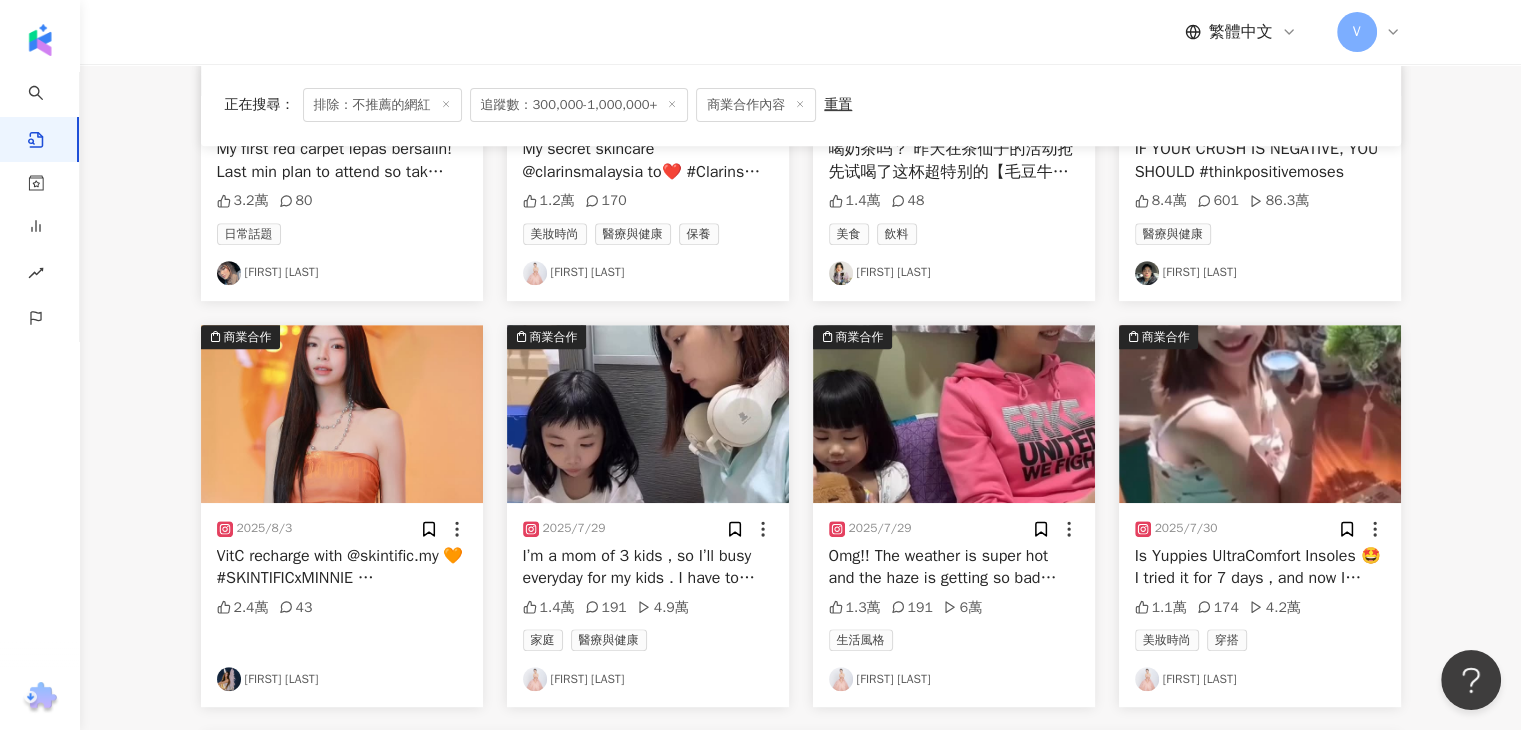 scroll, scrollTop: 1000, scrollLeft: 0, axis: vertical 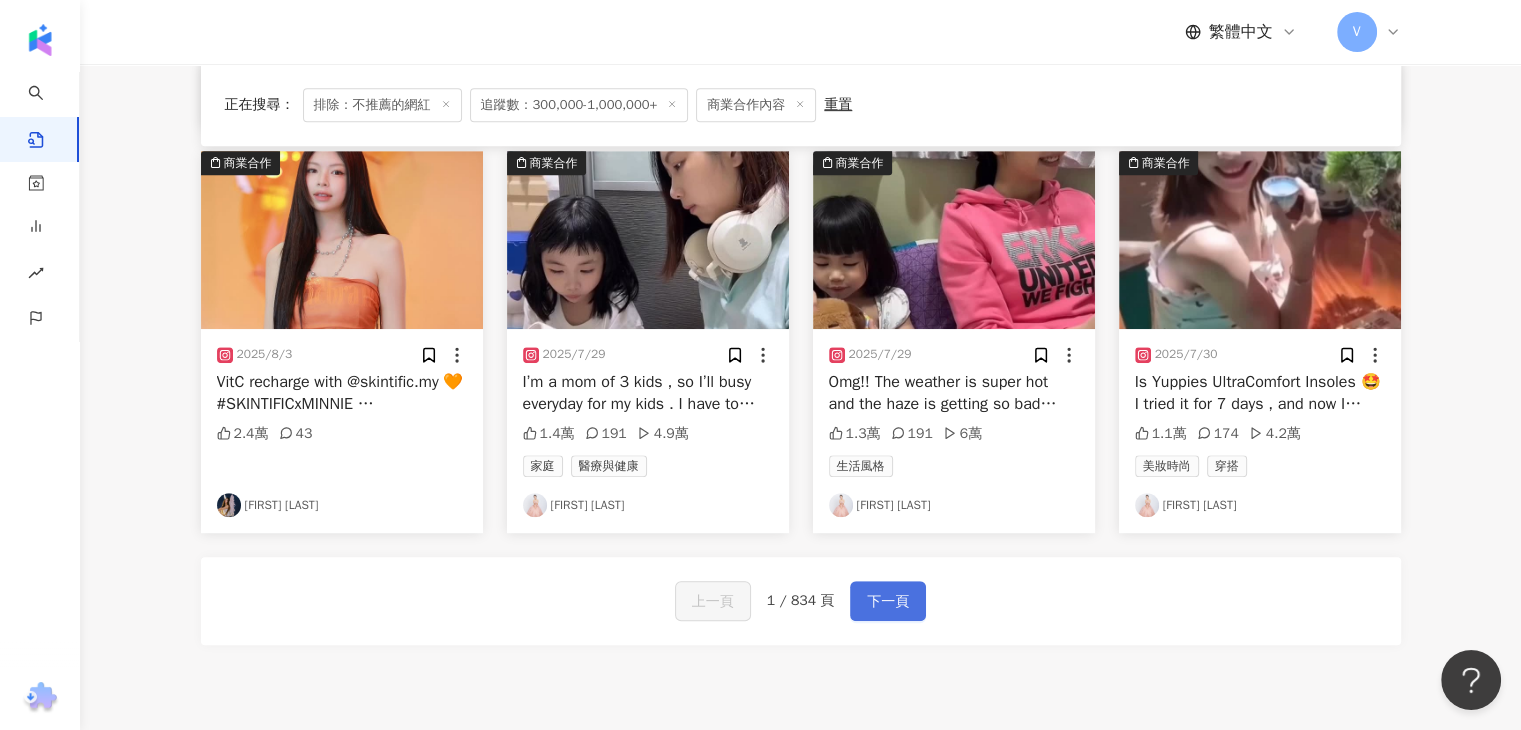 click on "下一頁" at bounding box center (888, 602) 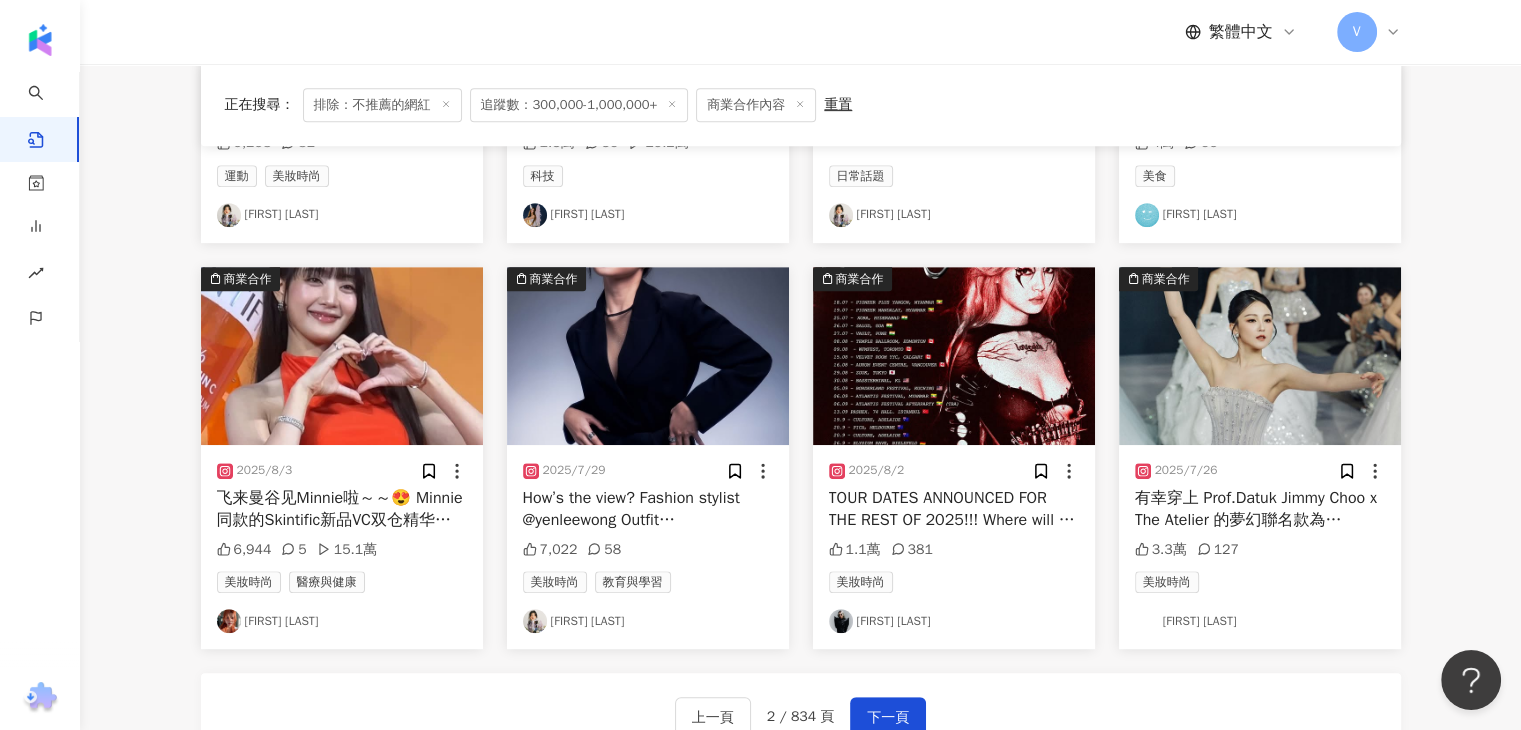 scroll, scrollTop: 1186, scrollLeft: 0, axis: vertical 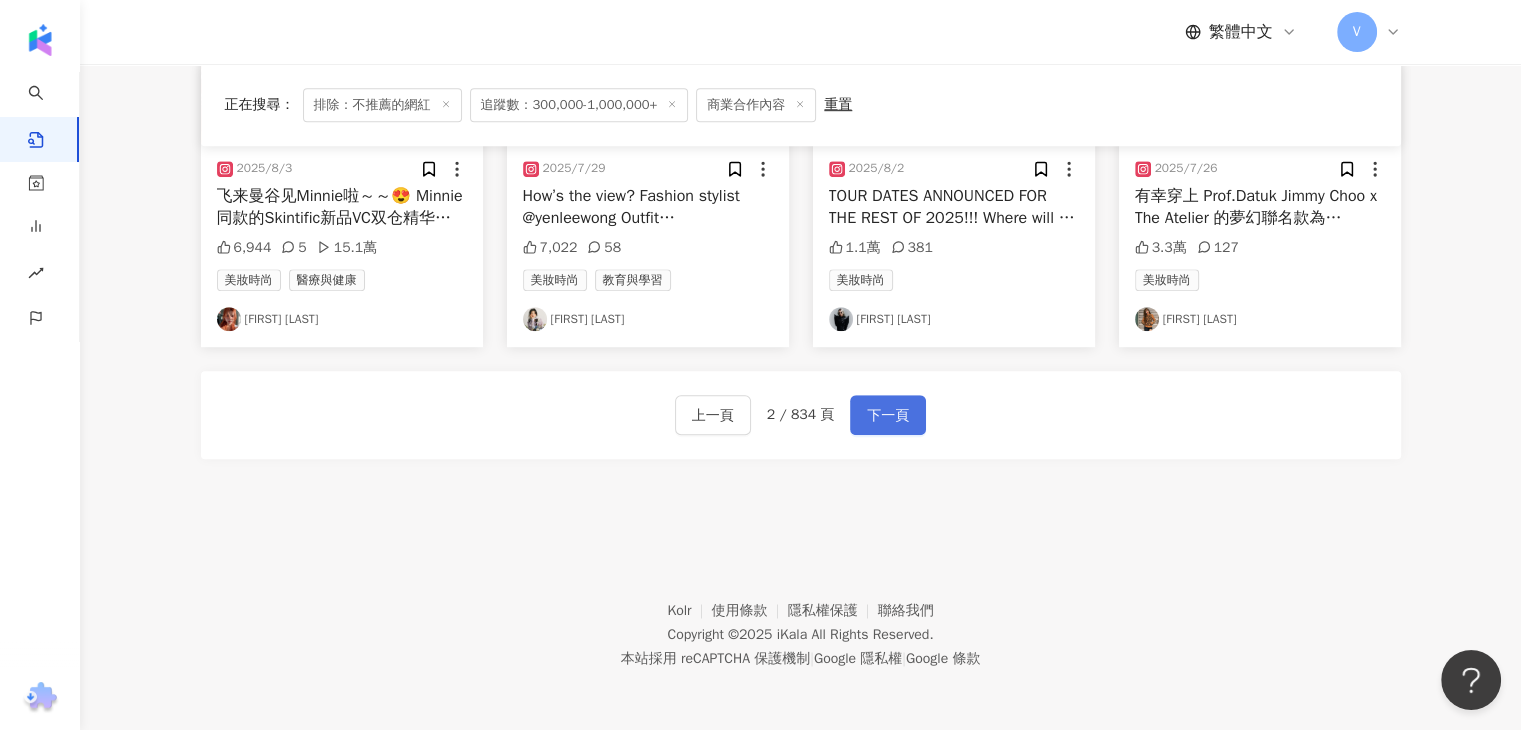 click on "下一頁" at bounding box center [888, 416] 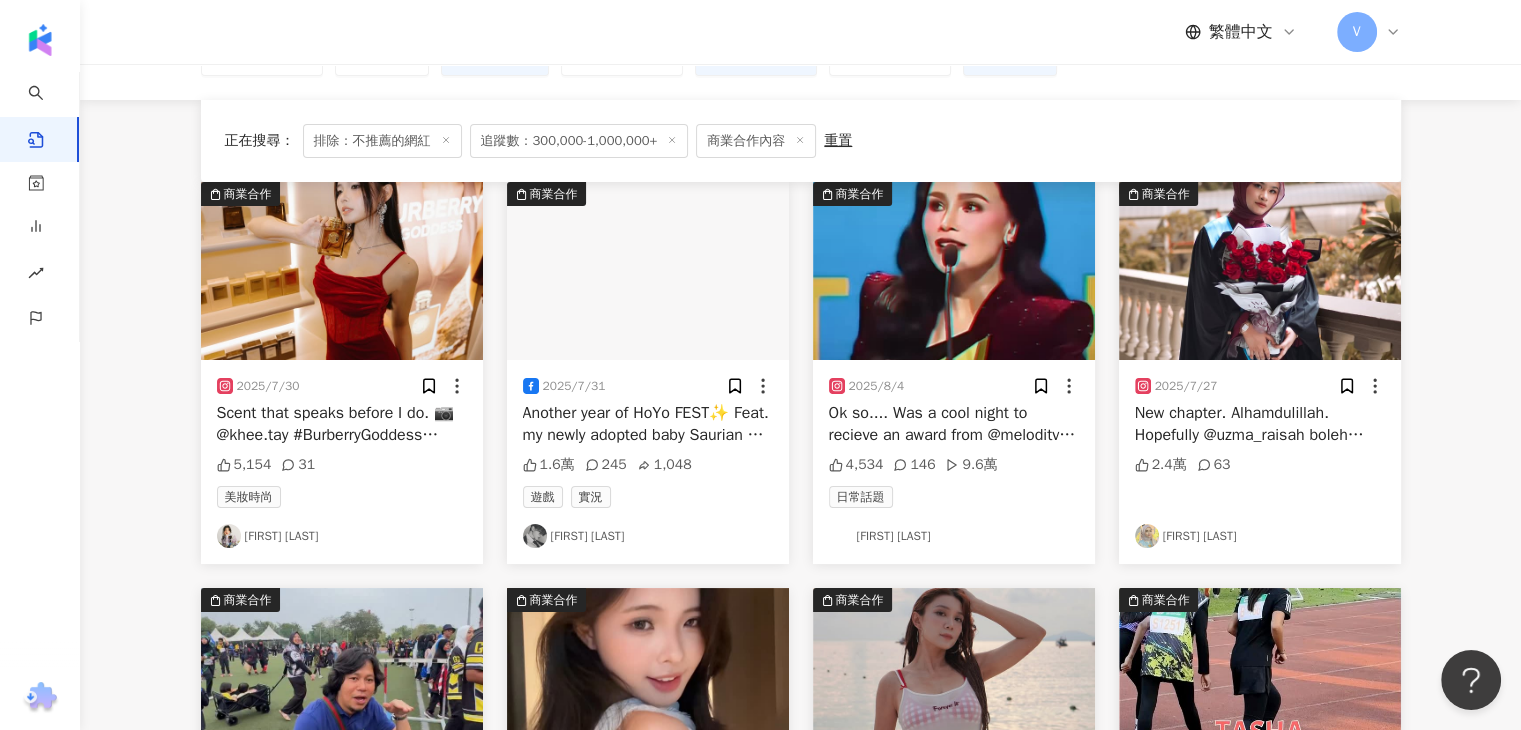 scroll, scrollTop: 200, scrollLeft: 0, axis: vertical 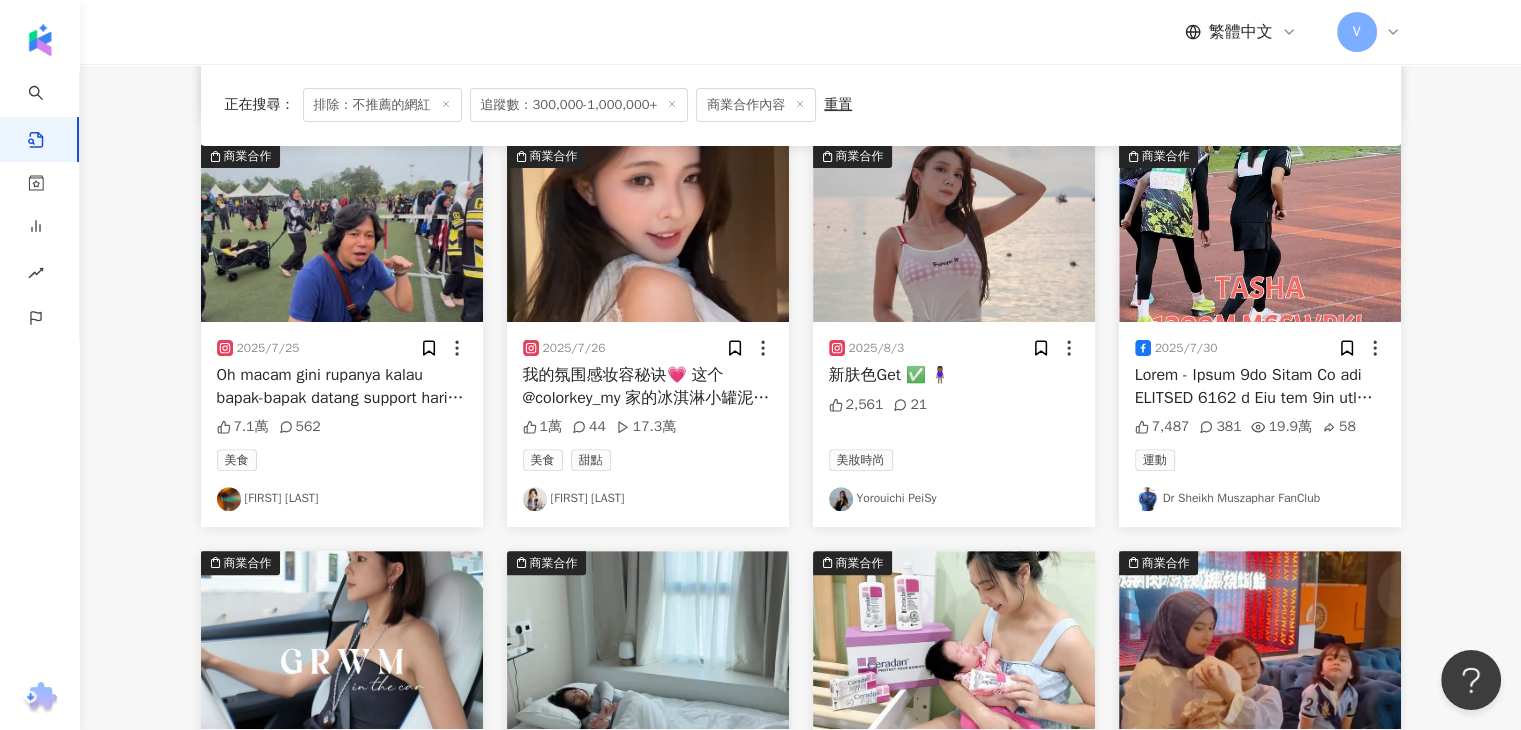 drag, startPoint x: 894, startPoint y: 497, endPoint x: 1458, endPoint y: 457, distance: 565.4167 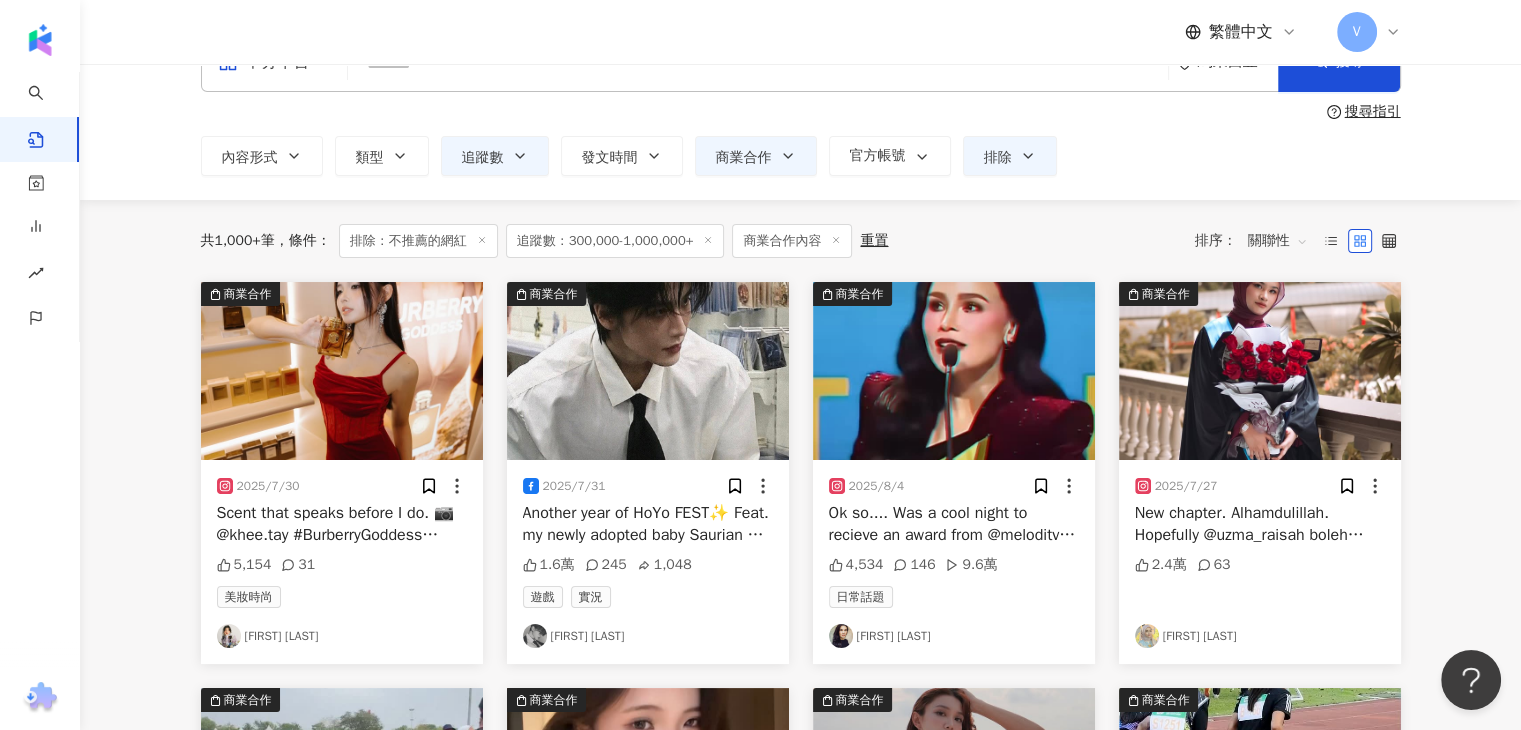 scroll, scrollTop: 0, scrollLeft: 0, axis: both 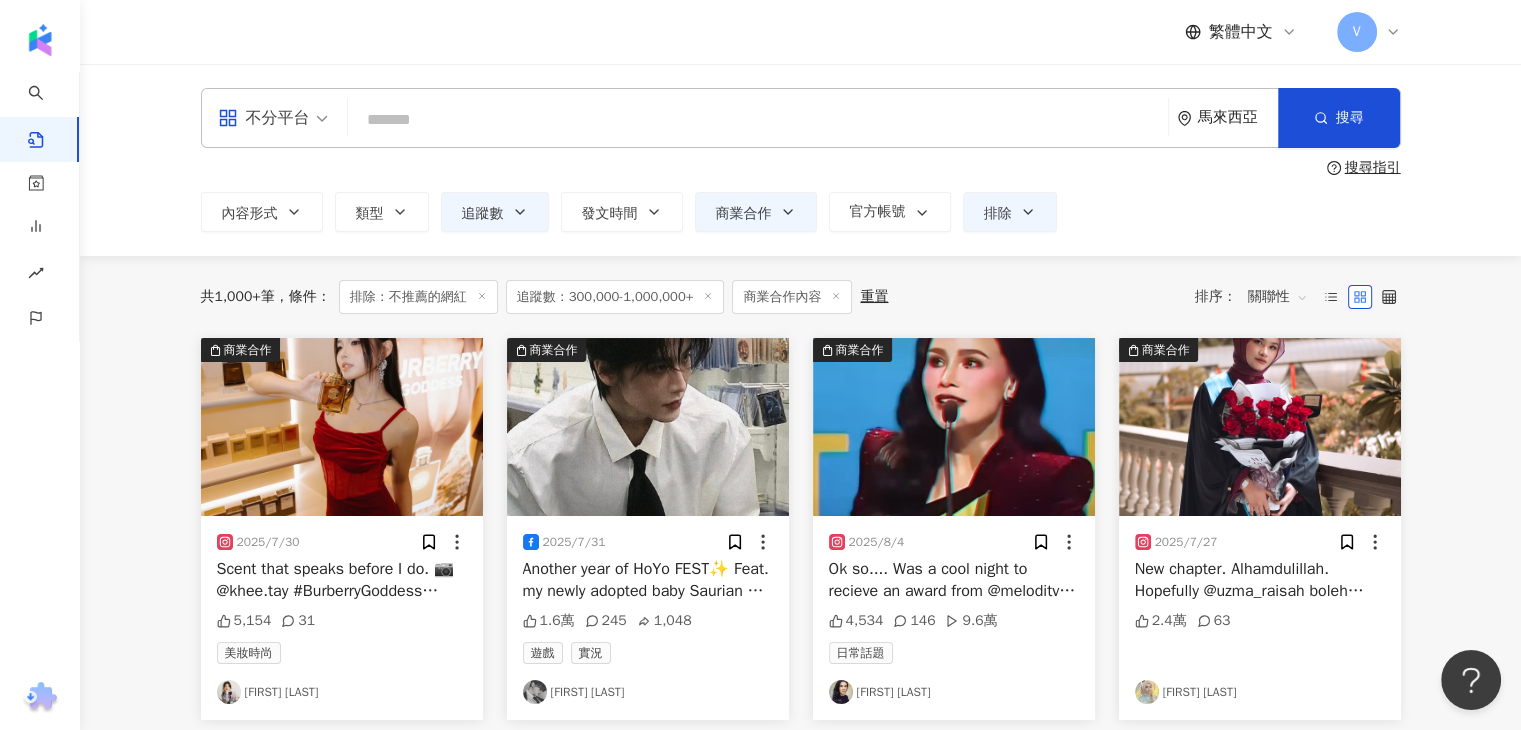 click on "共  1,000+  筆 條件 ： 排除：不推薦的網紅 追蹤數：300,000-1,000,000+ 商業合作內容 重置 排序： 關聯性" at bounding box center [801, 297] 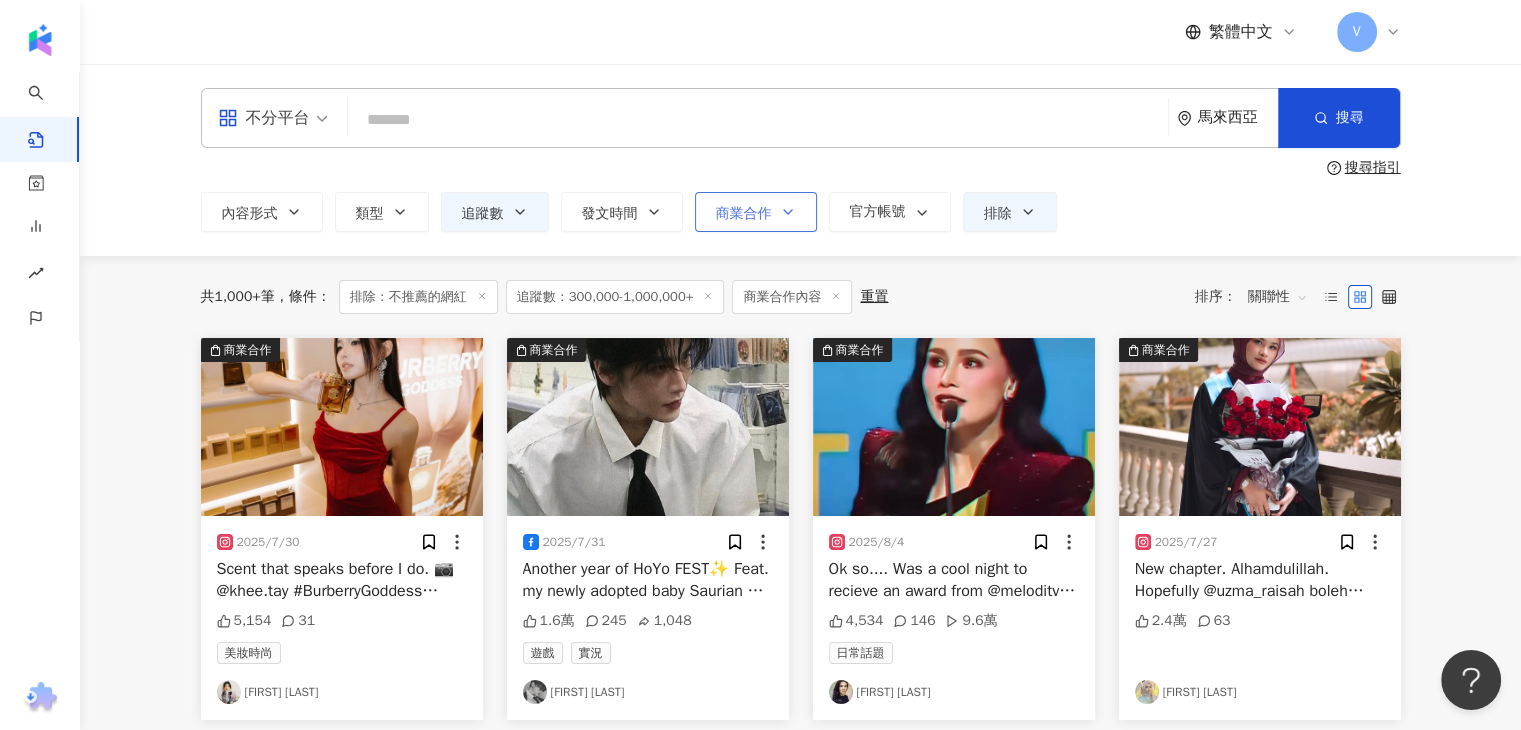 click on "商業合作" at bounding box center (744, 214) 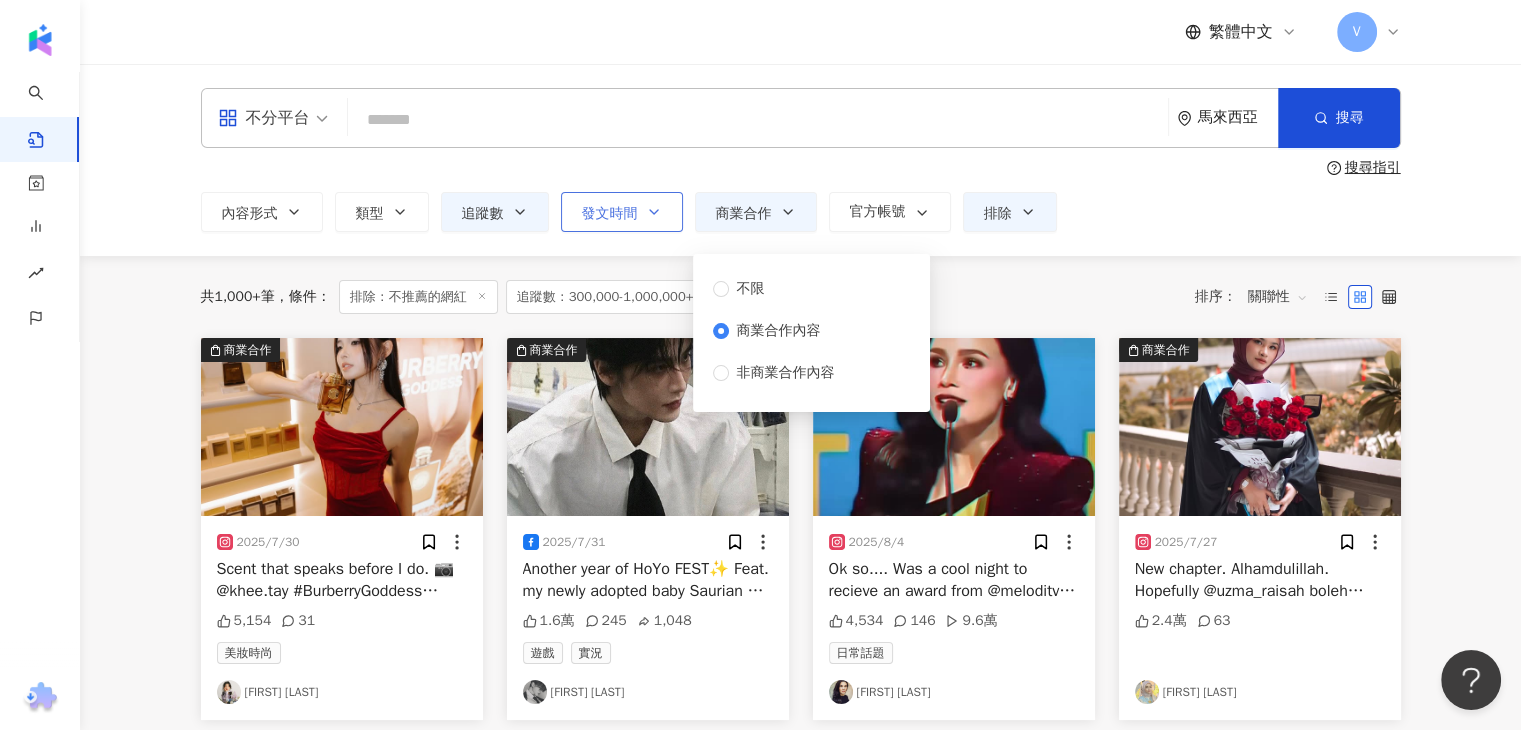 click on "發文時間" at bounding box center (622, 212) 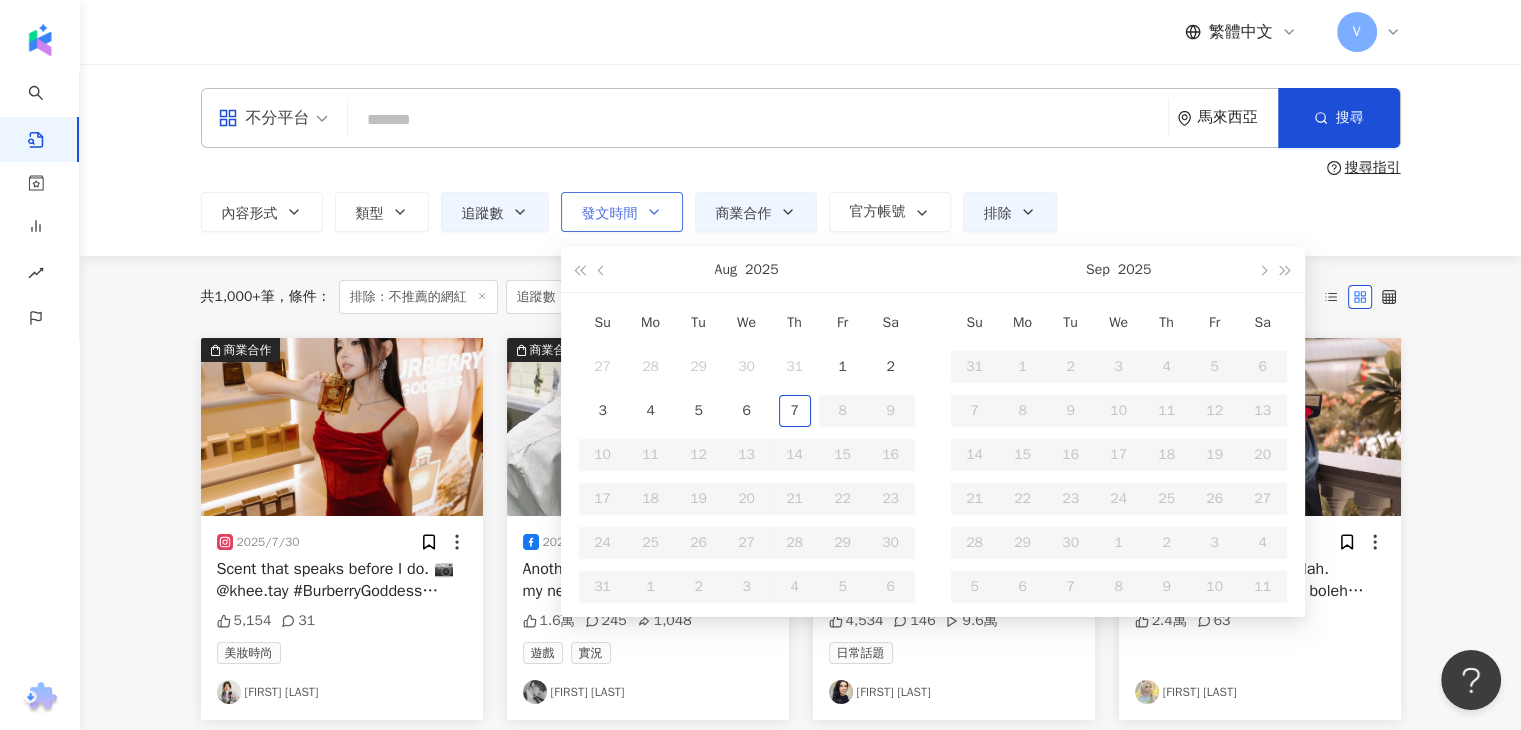 click on "發文時間" at bounding box center [622, 212] 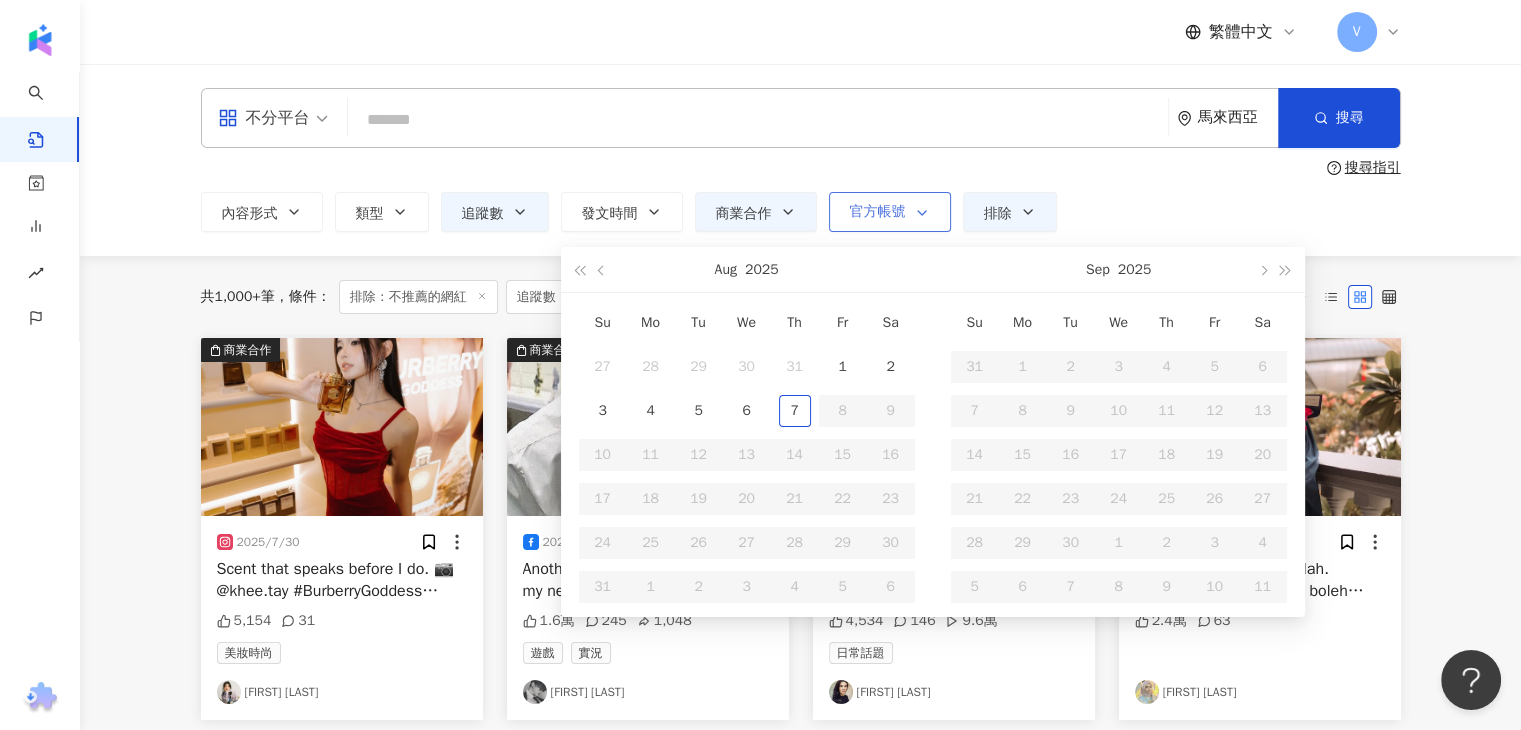 click at bounding box center (918, 213) 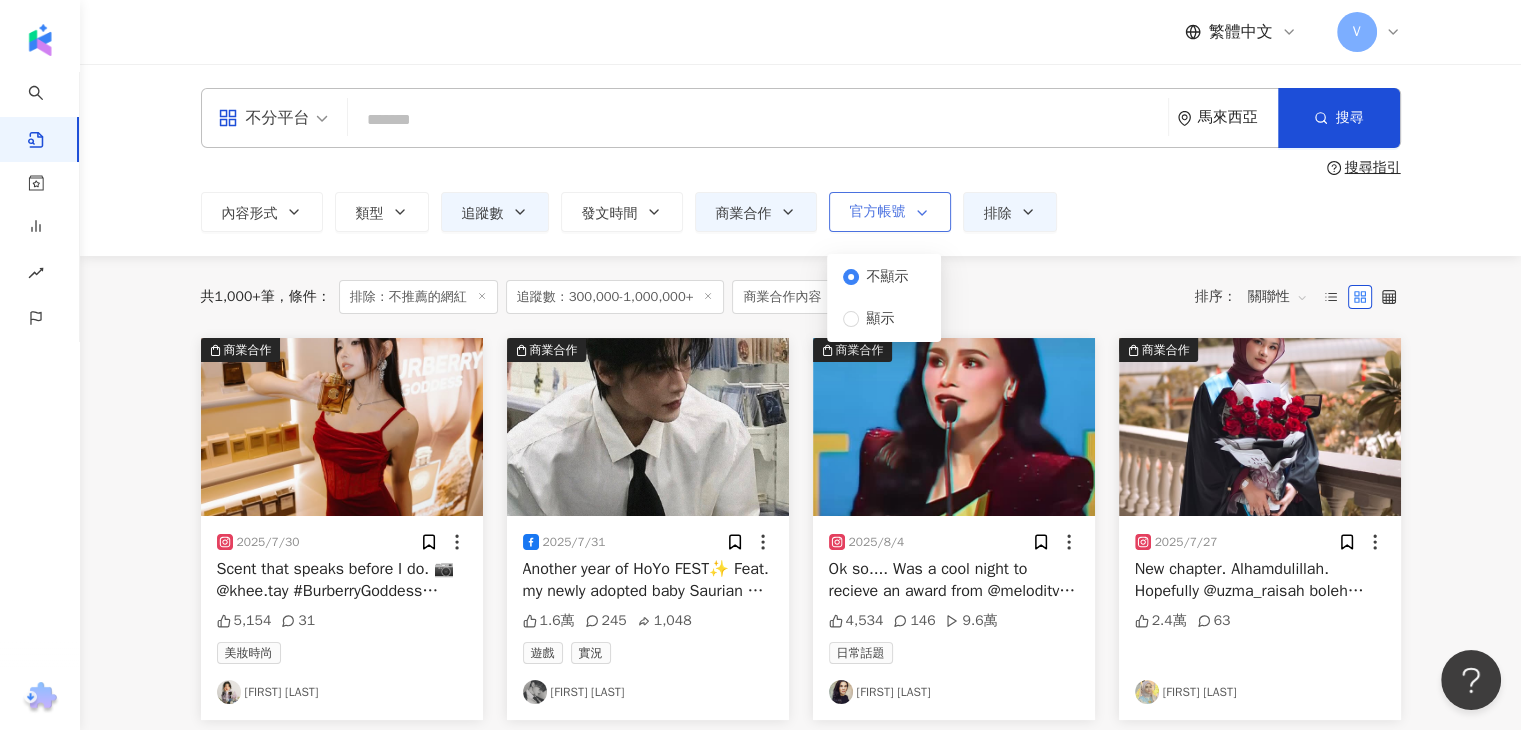 click at bounding box center [918, 213] 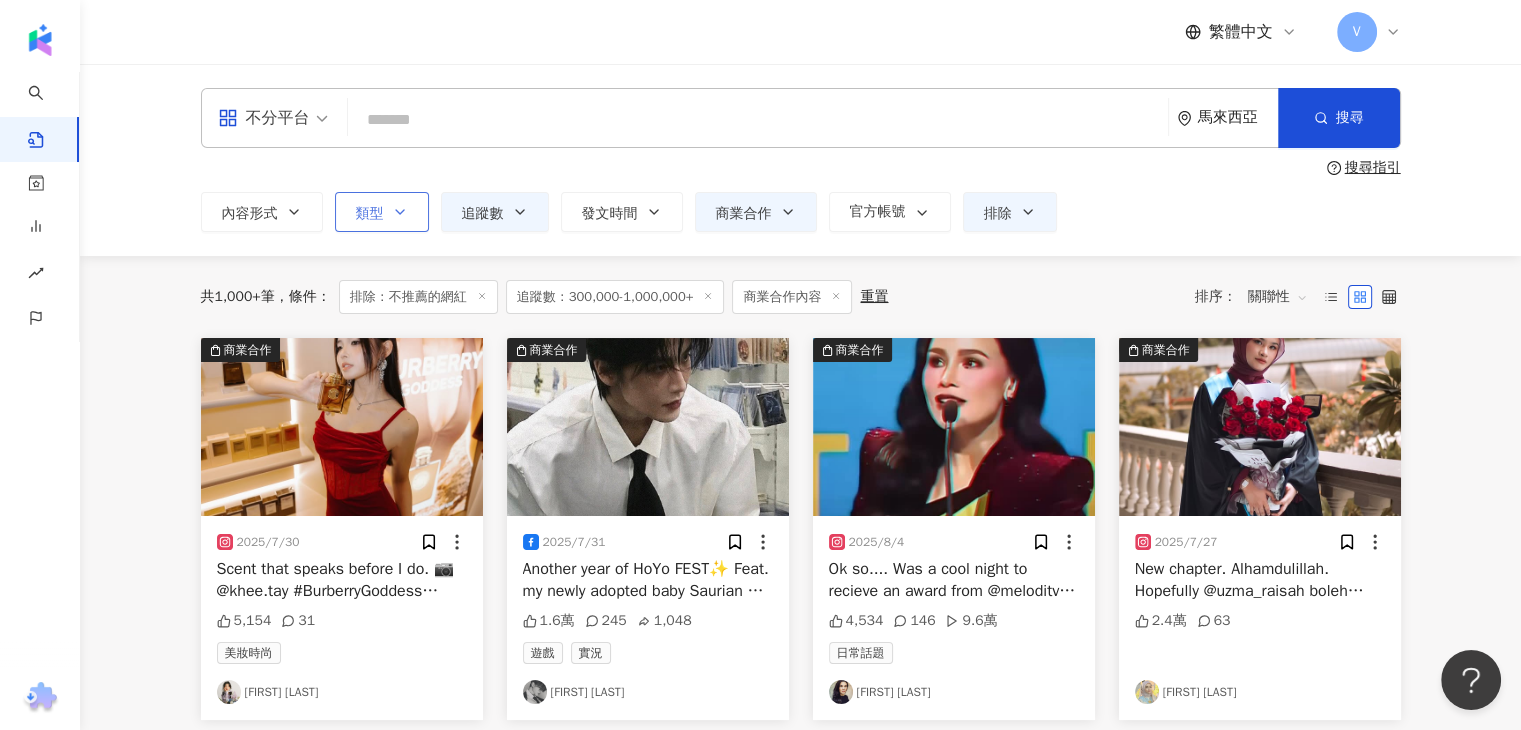 click on "類型" at bounding box center [382, 212] 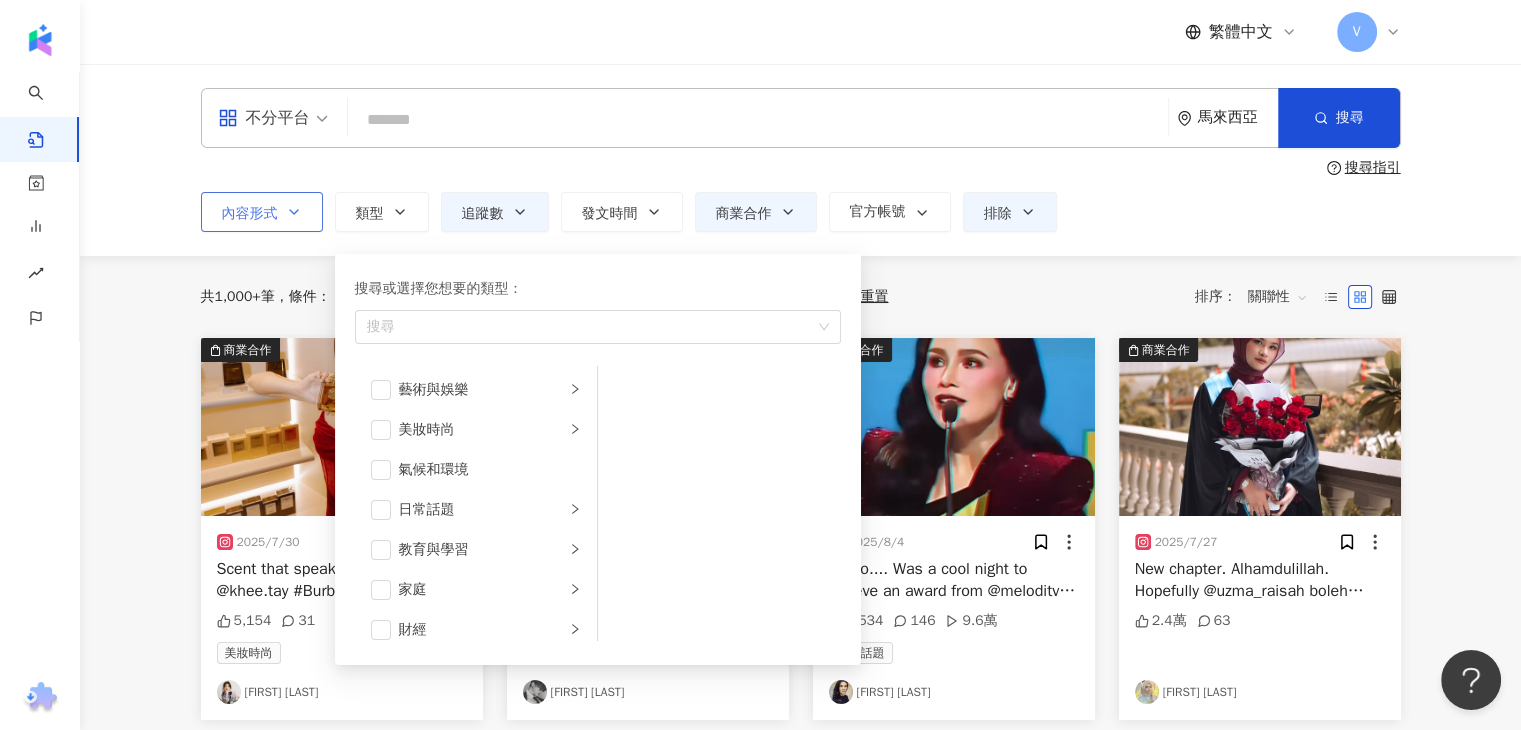 click on "內容形式" at bounding box center (262, 212) 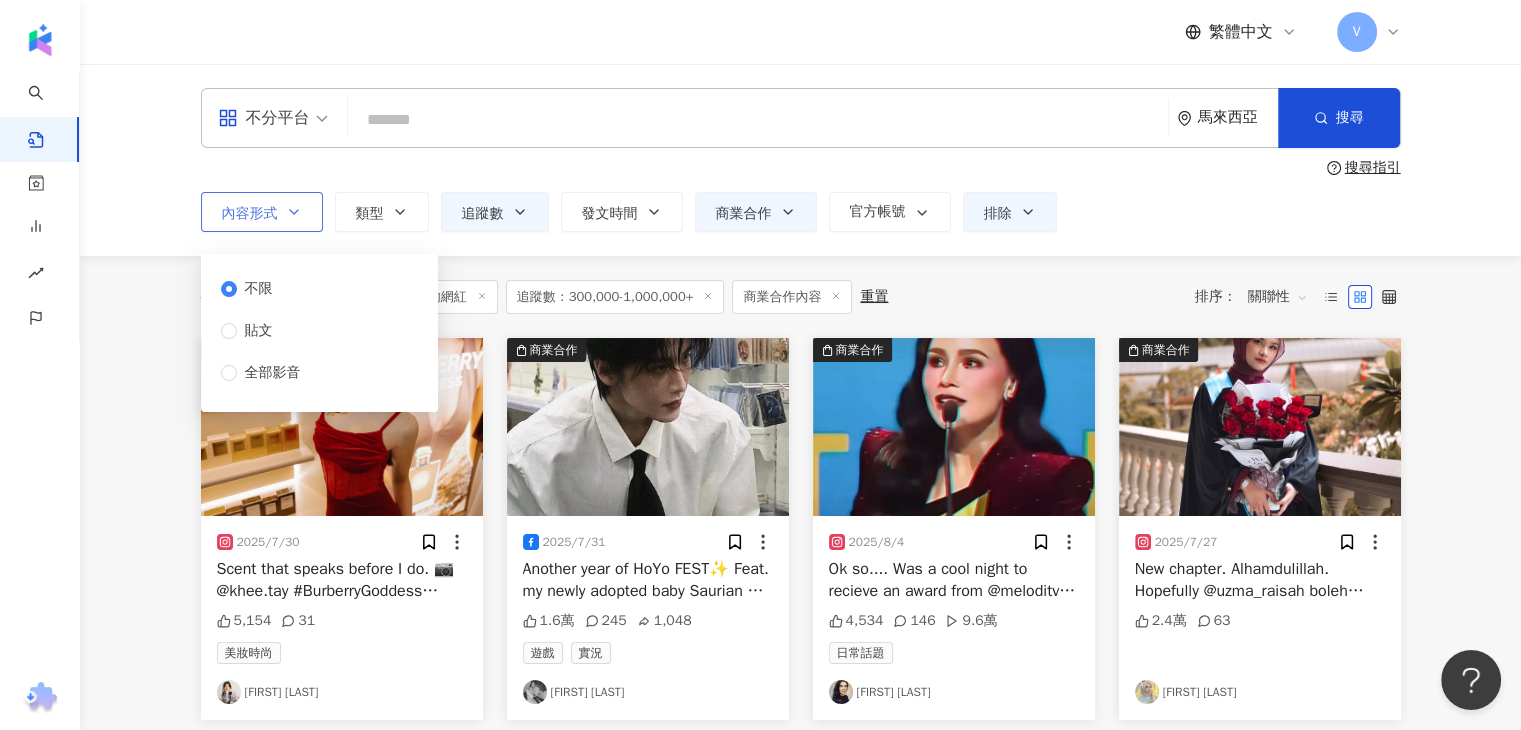 click on "內容形式" at bounding box center (262, 212) 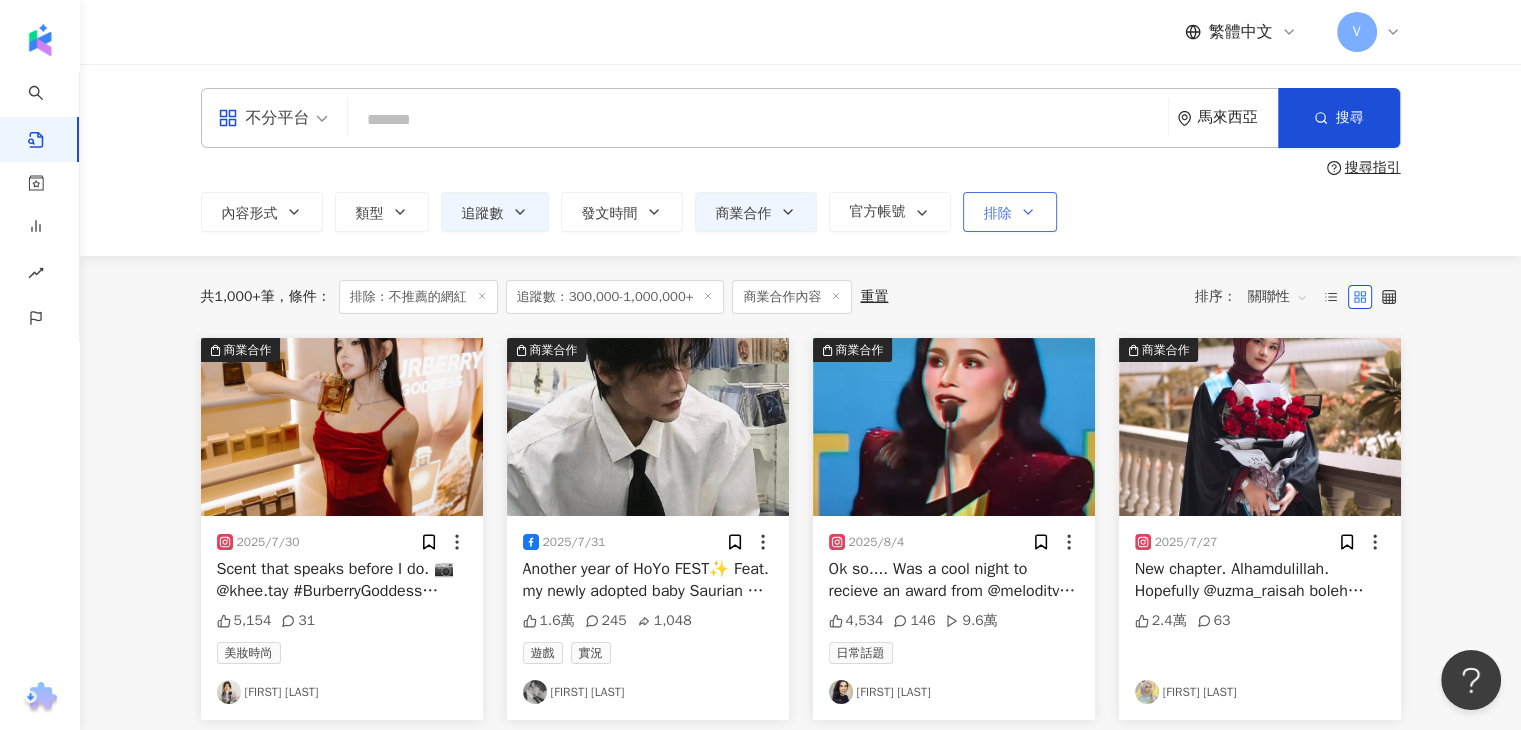 click on "排除" at bounding box center (1010, 212) 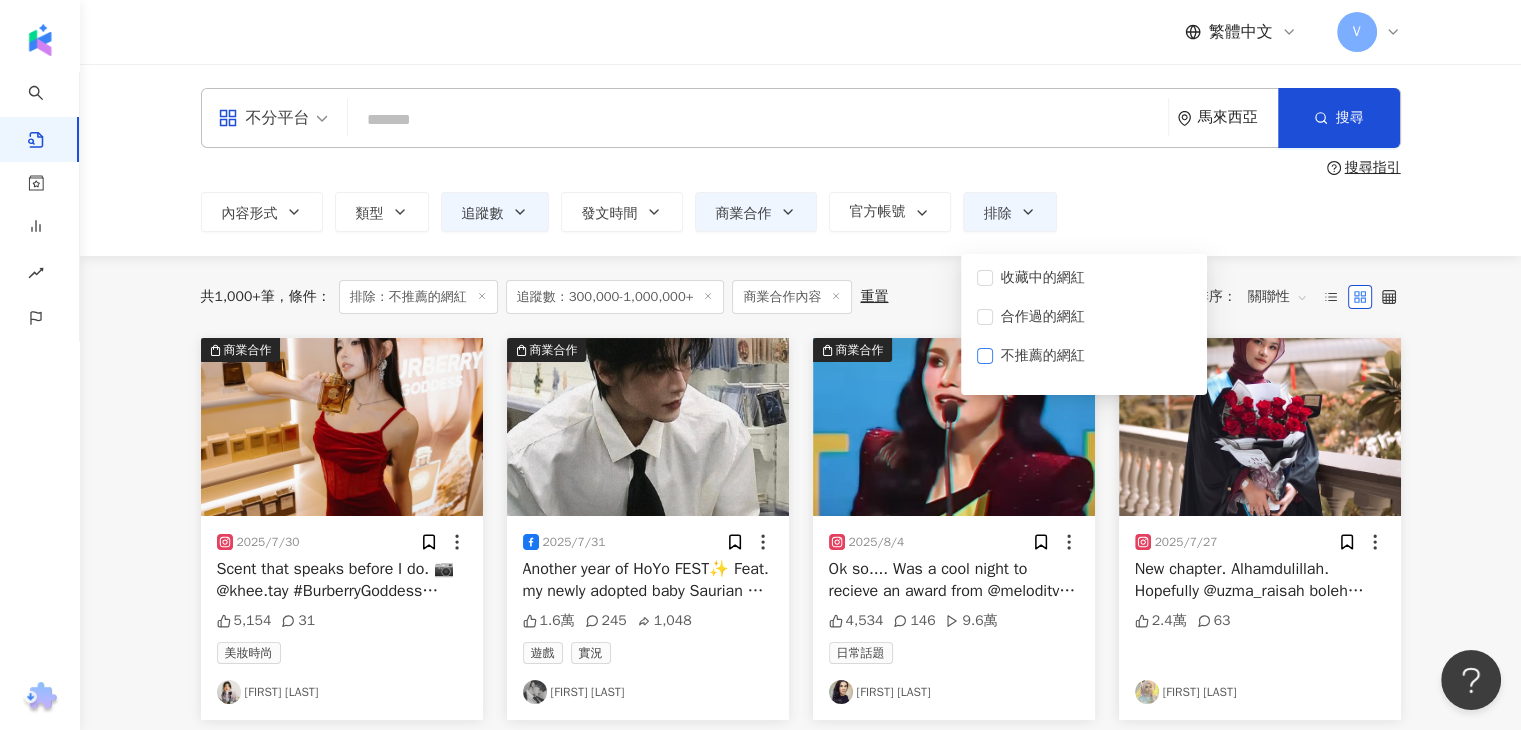 click on "不推薦的網紅" at bounding box center (1043, 356) 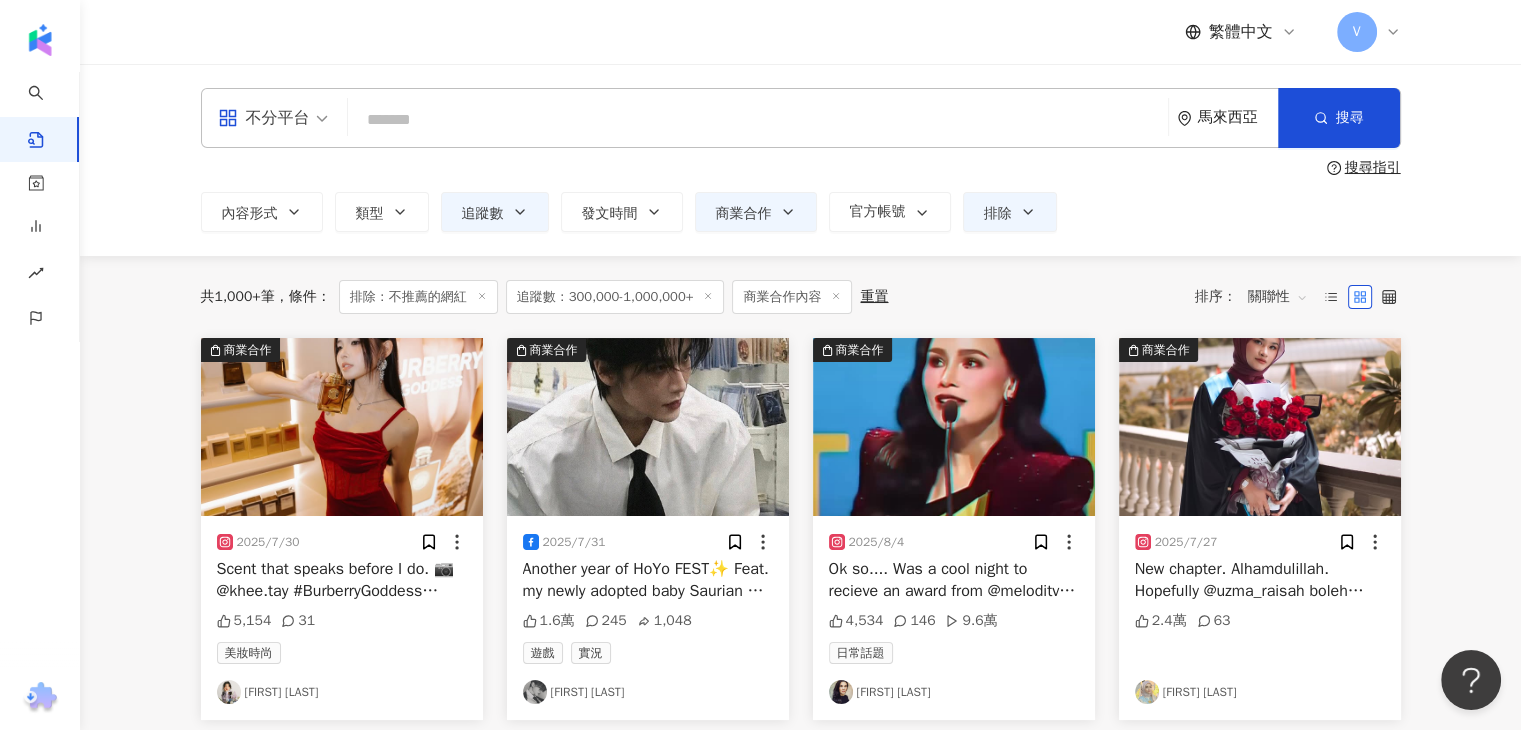 click on "內容形式 類型 追蹤數 發文時間 Aug 2025 Su Mo Tu We Th Fr Sa 27 28 29 30 31 1 2 3 4 5 6 7 8 9 10 11 12 13 14 15 16 17 18 19 20 21 22 23 24 25 26 27 28 29 30 31 1 2 3 4 5 6 Sep 2025 Su Mo Tu We Th Fr Sa 31 1 2 3 4 5 6 7 8 9 10 11 12 13 14 15 16 17 18 19 20 21 22 23 24 25 26 27 28 29 30 1 2 3 4 5 6 7 8 9 10 11 商業合作 官方帳號  排除  ******  -  ******* 不限 小型 奈米網紅 (<1萬) 微型網紅 (1萬-3萬) 小型網紅 (3萬-5萬) 中型 中小型網紅 (5萬-10萬) 中型網紅 (10萬-30萬) 中大型網紅 (30萬-50萬) 大型 大型網紅 (50萬-100萬) 百萬網紅 (>100萬) 不限 商業合作內容 非商業合作內容 不顯示 顯示 不限 貼文 全部影音 收藏中的網紅 合作過的網紅 不推薦的網紅" at bounding box center [801, 212] 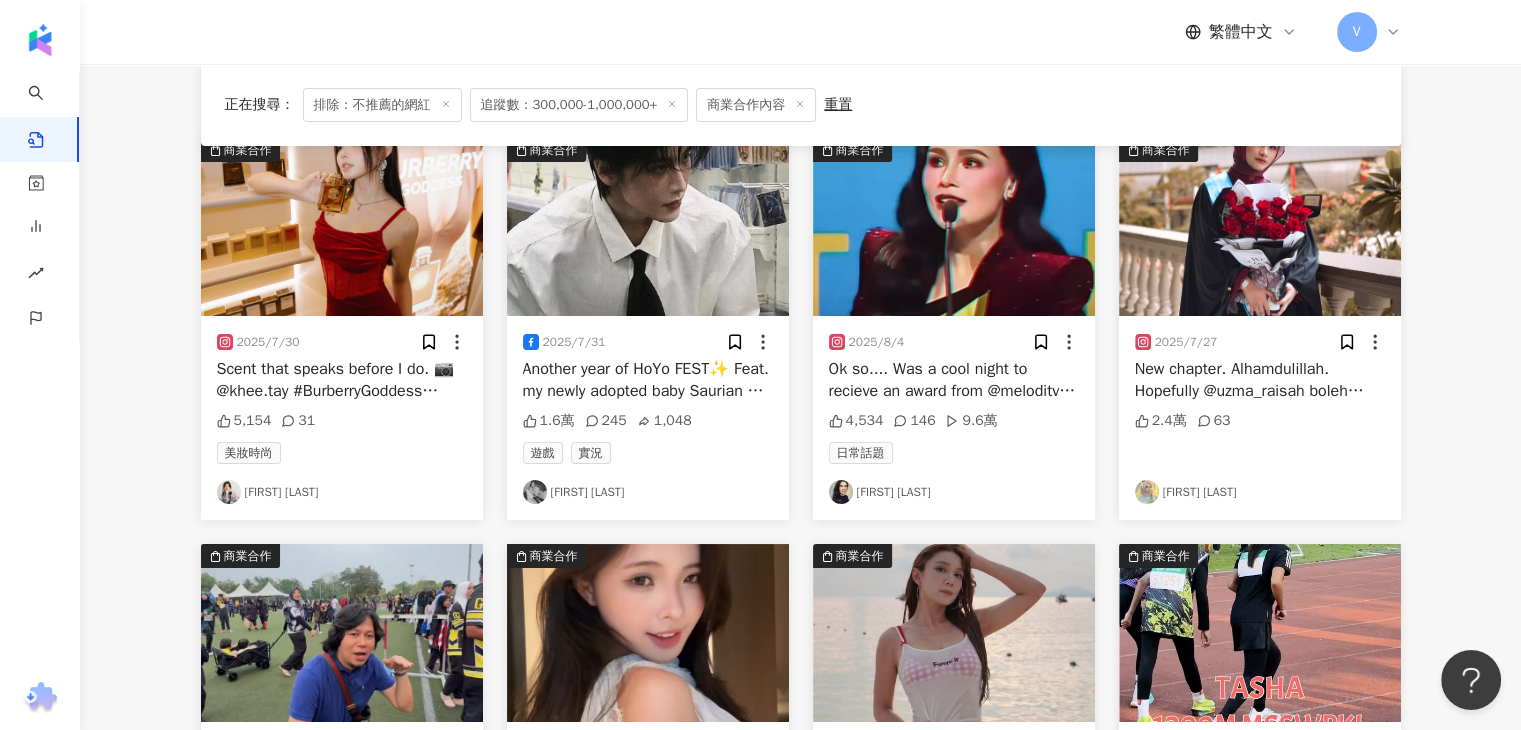 scroll, scrollTop: 600, scrollLeft: 0, axis: vertical 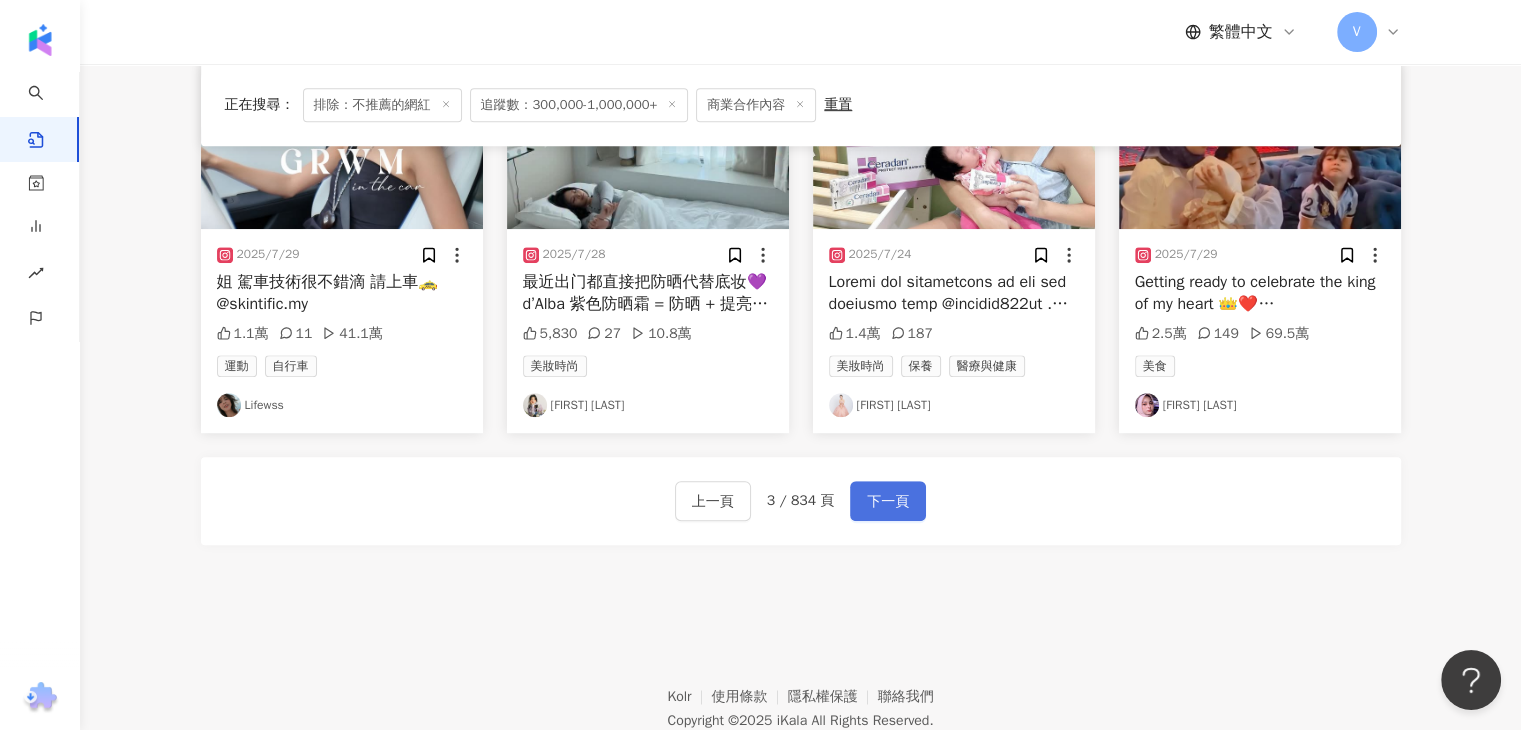 click on "下一頁" at bounding box center (888, 502) 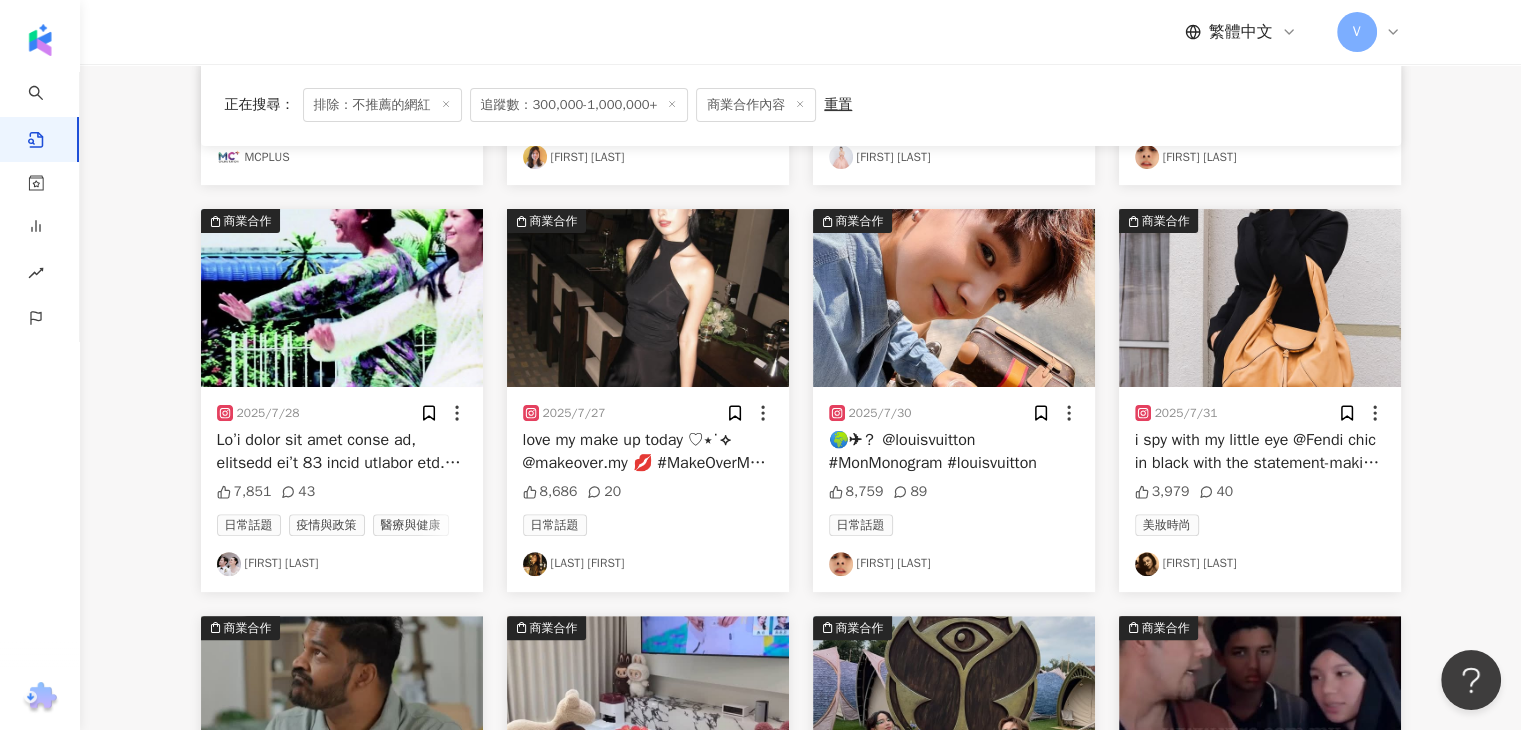 scroll, scrollTop: 500, scrollLeft: 0, axis: vertical 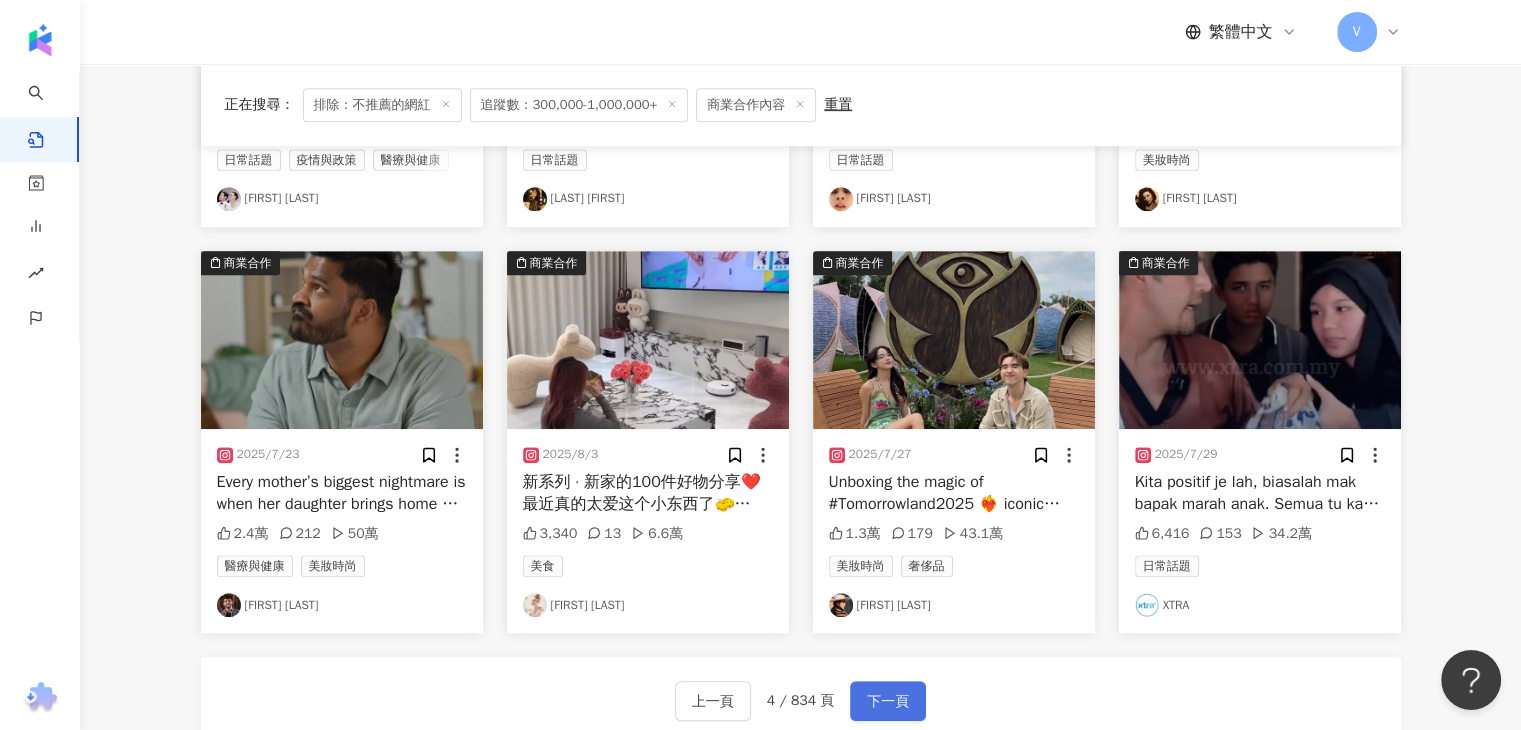 click on "下一頁" at bounding box center (888, 702) 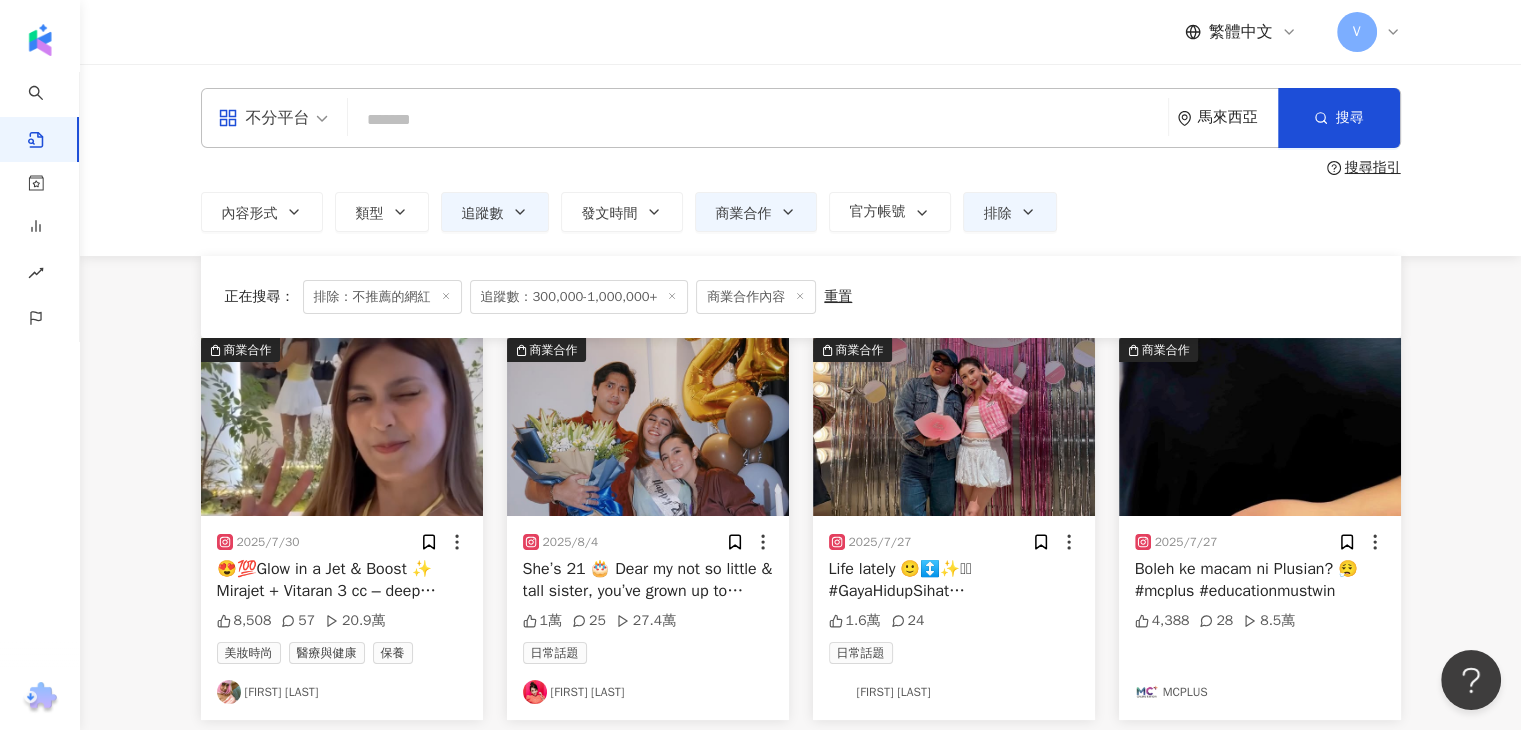 scroll, scrollTop: 500, scrollLeft: 0, axis: vertical 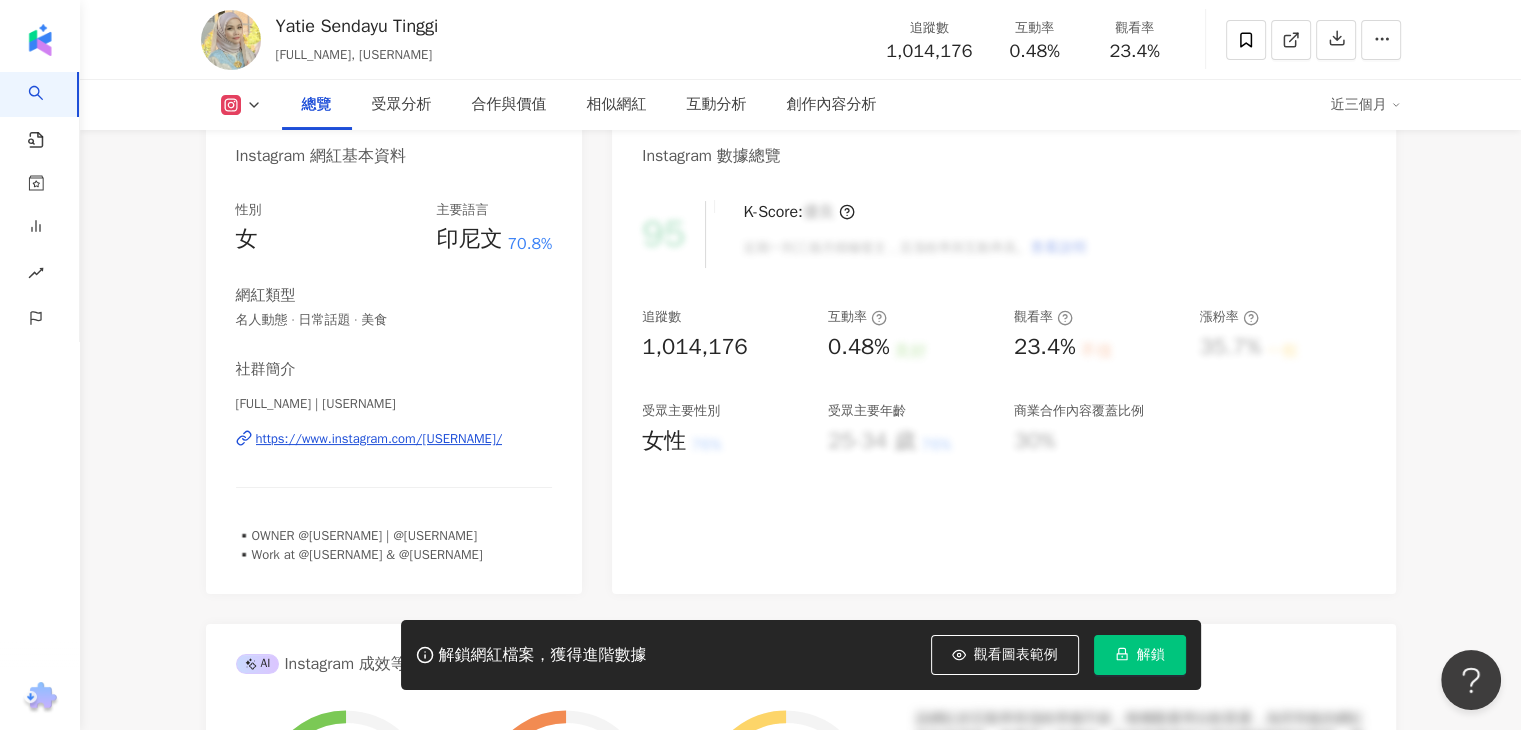 click on "https://www.instagram.com/yatie_kmrzmn/" at bounding box center [379, 439] 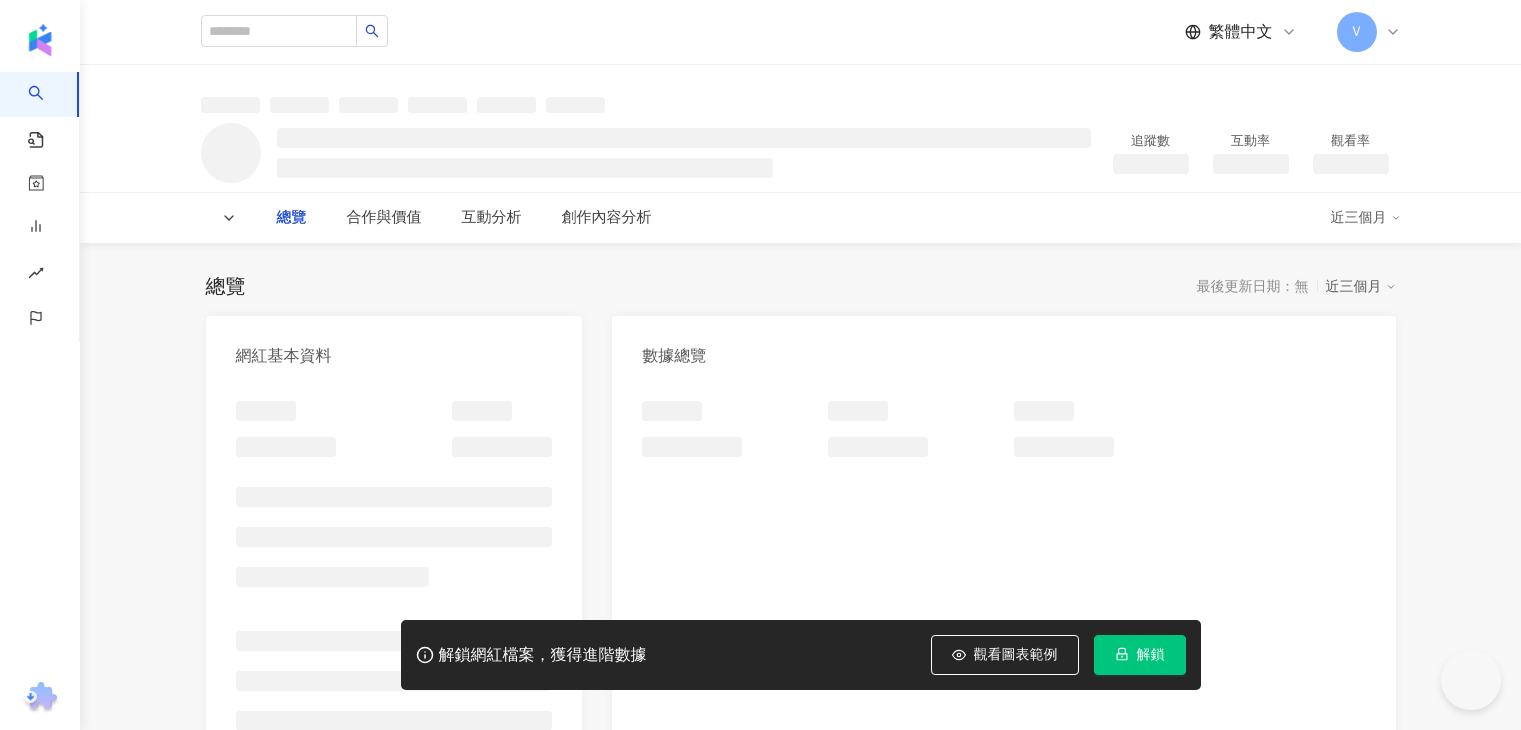 scroll, scrollTop: 0, scrollLeft: 0, axis: both 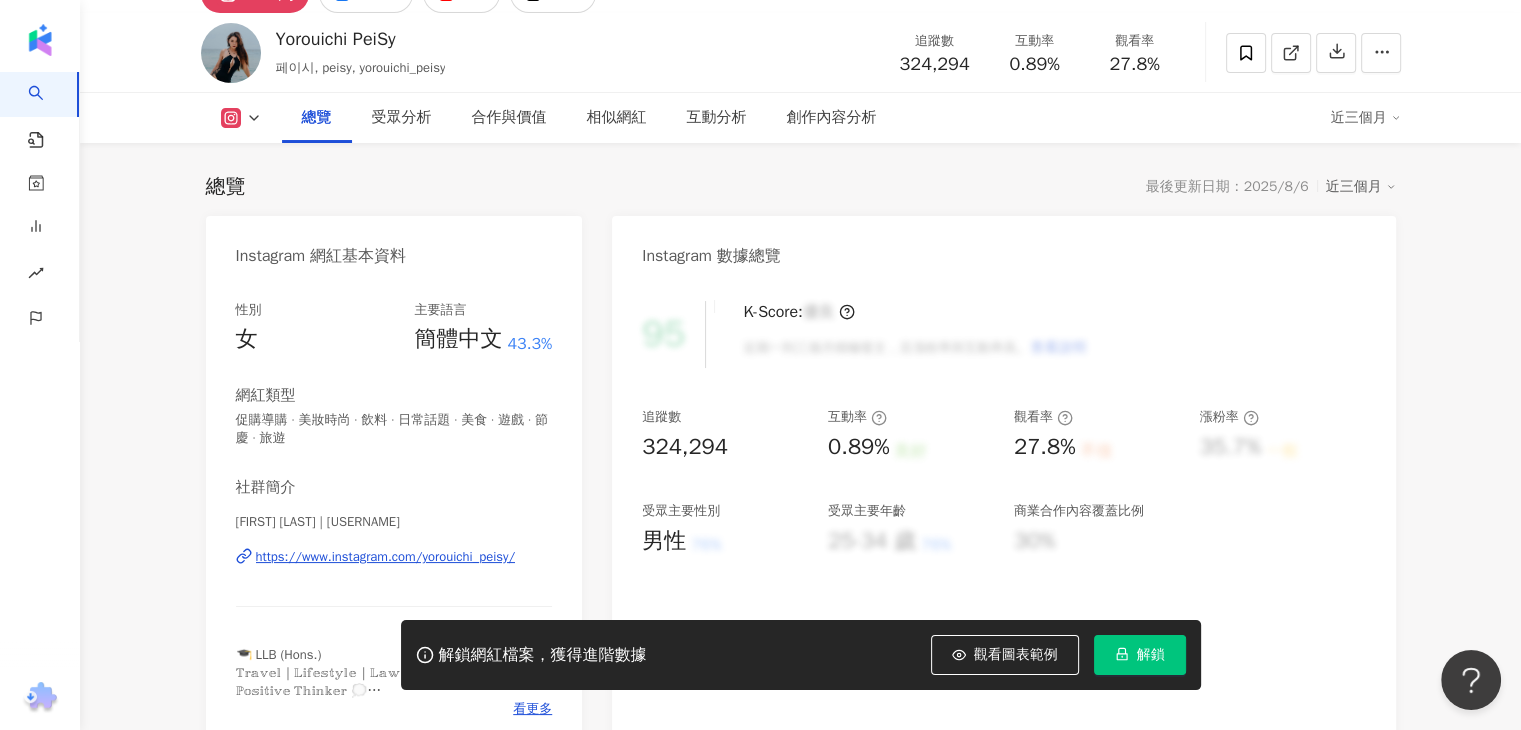 click on "https://www.instagram.com/yorouichi_peisy/" at bounding box center [386, 557] 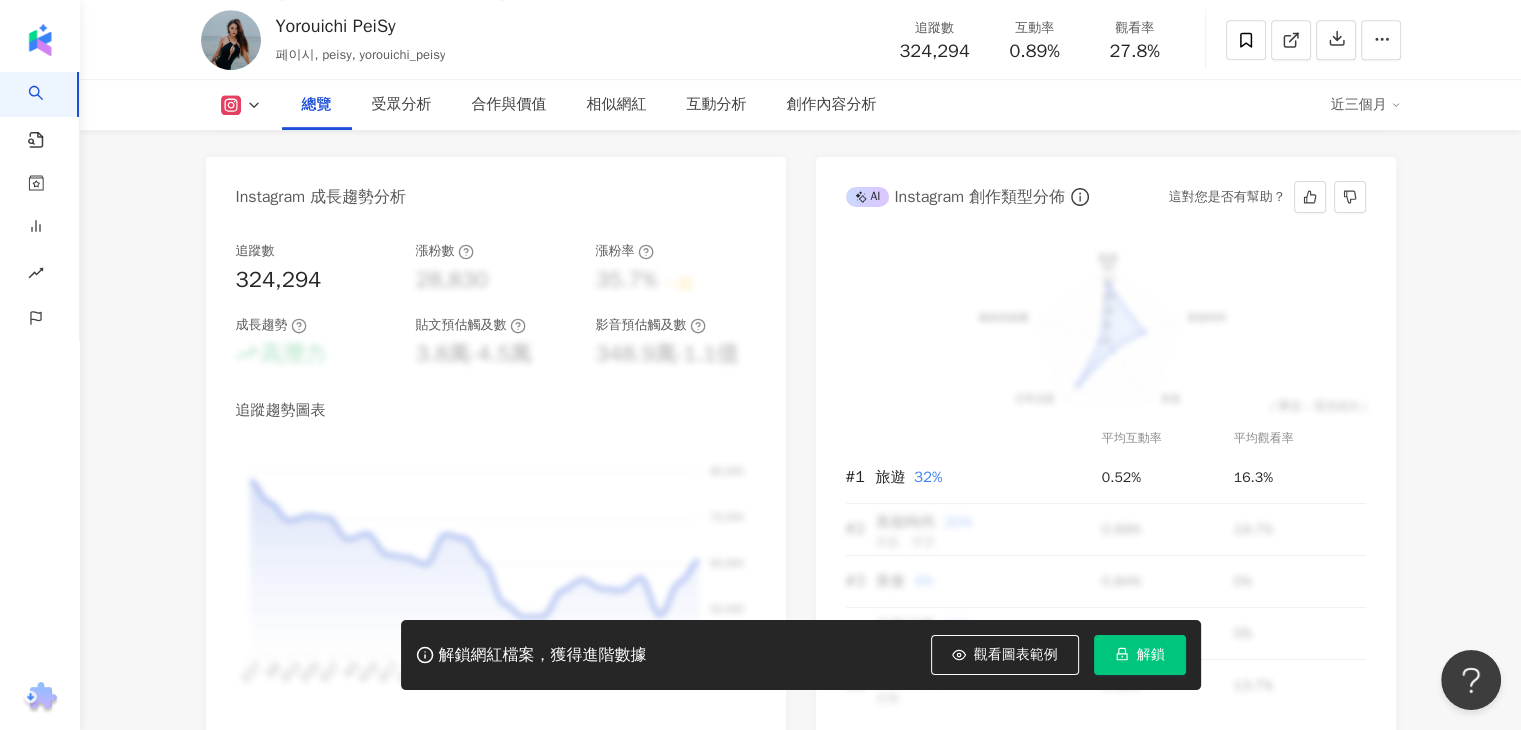 scroll, scrollTop: 500, scrollLeft: 0, axis: vertical 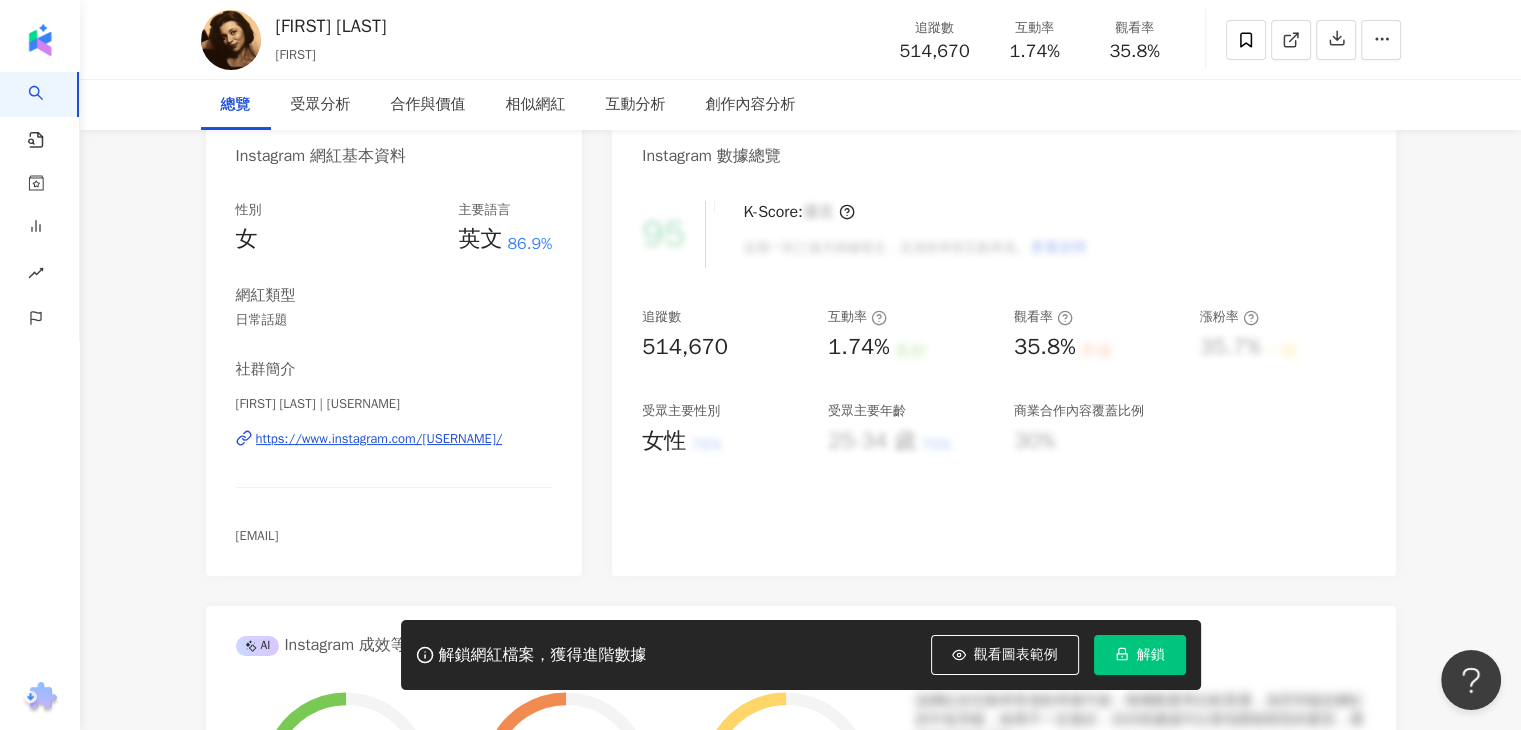 click on "https://www.instagram.com/athishakhan/" at bounding box center (379, 439) 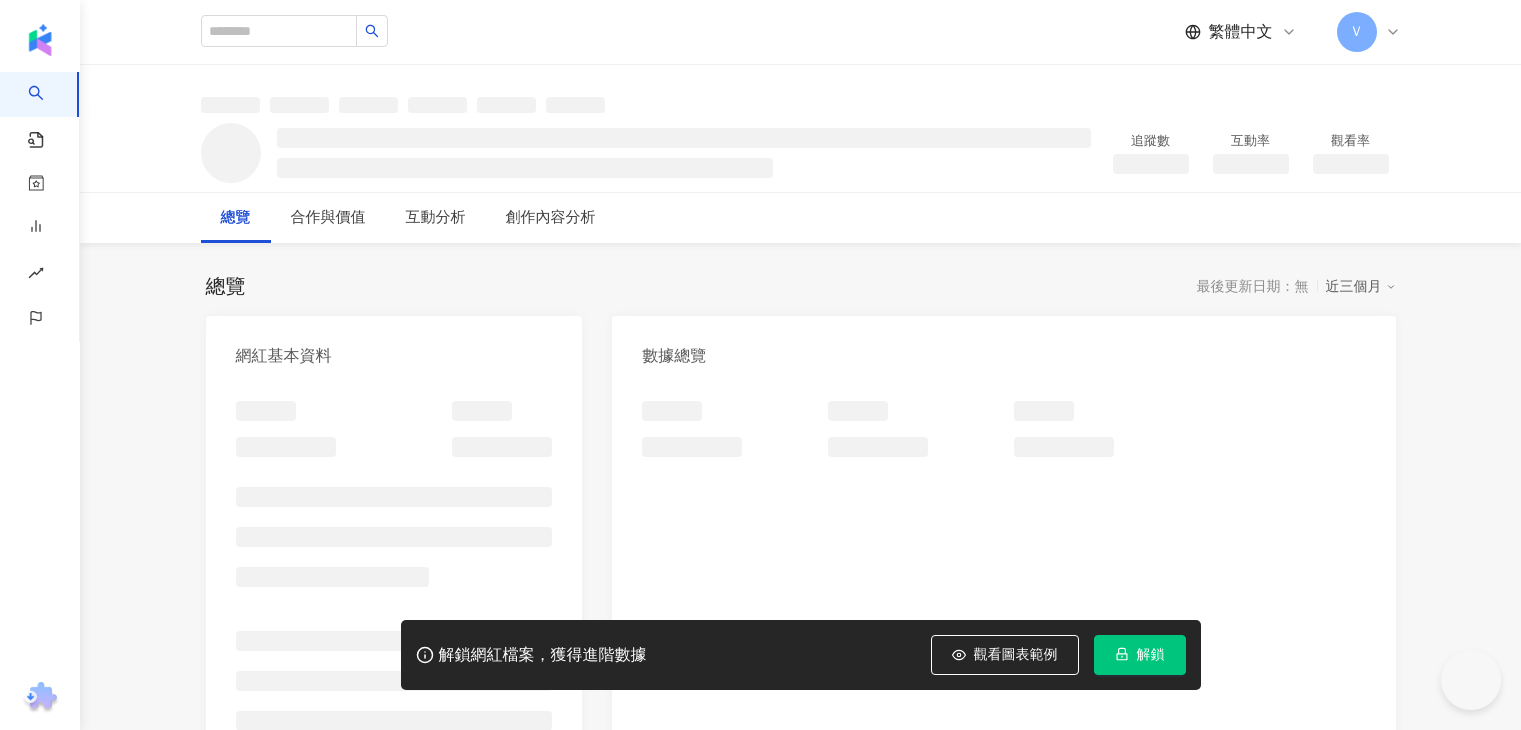 scroll, scrollTop: 0, scrollLeft: 0, axis: both 